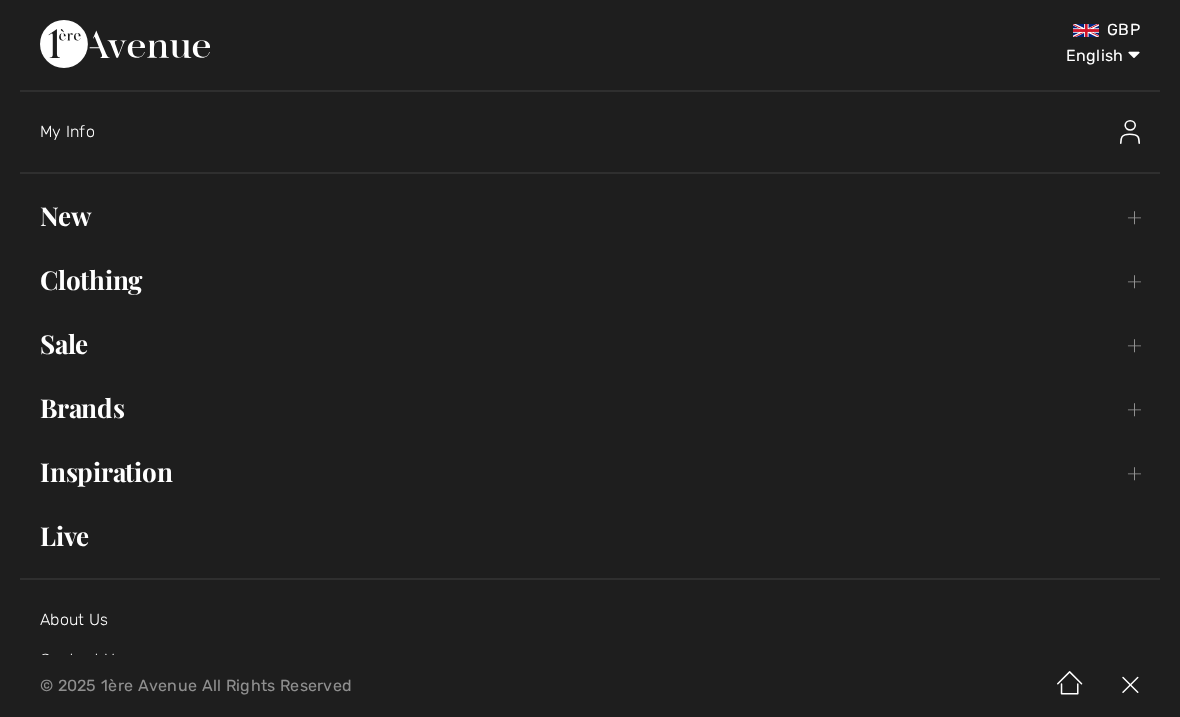 scroll, scrollTop: 0, scrollLeft: 0, axis: both 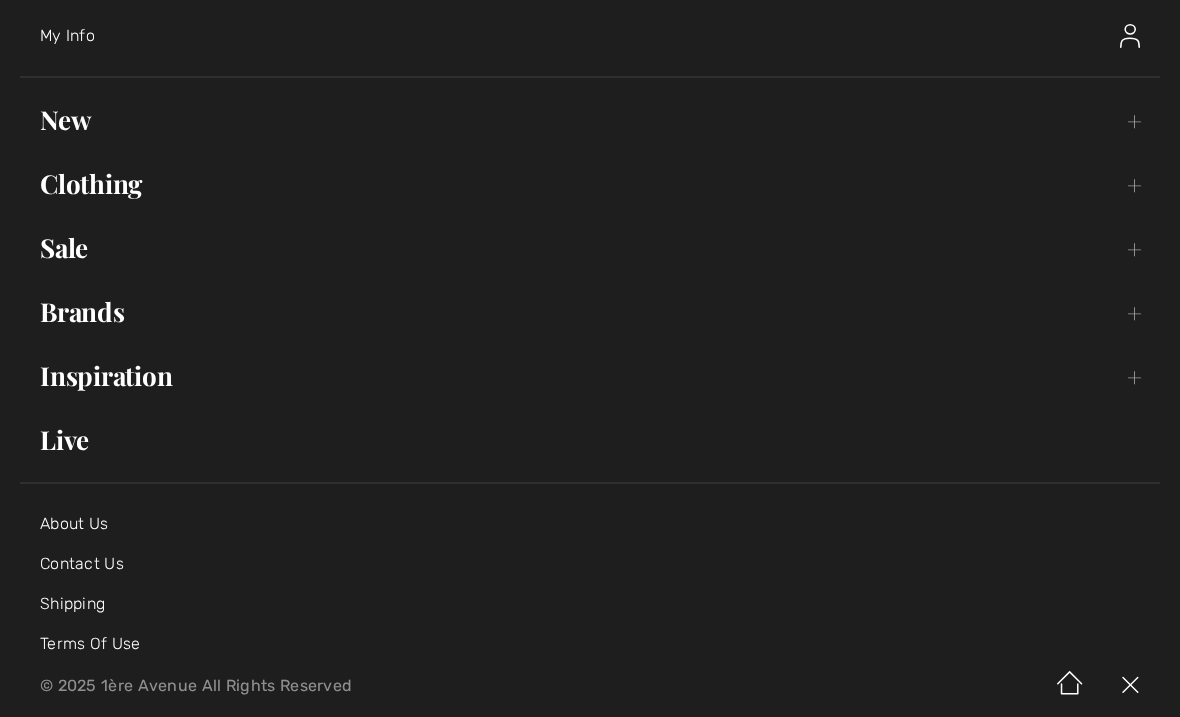click on "Sale Toggle submenu" at bounding box center [590, 248] 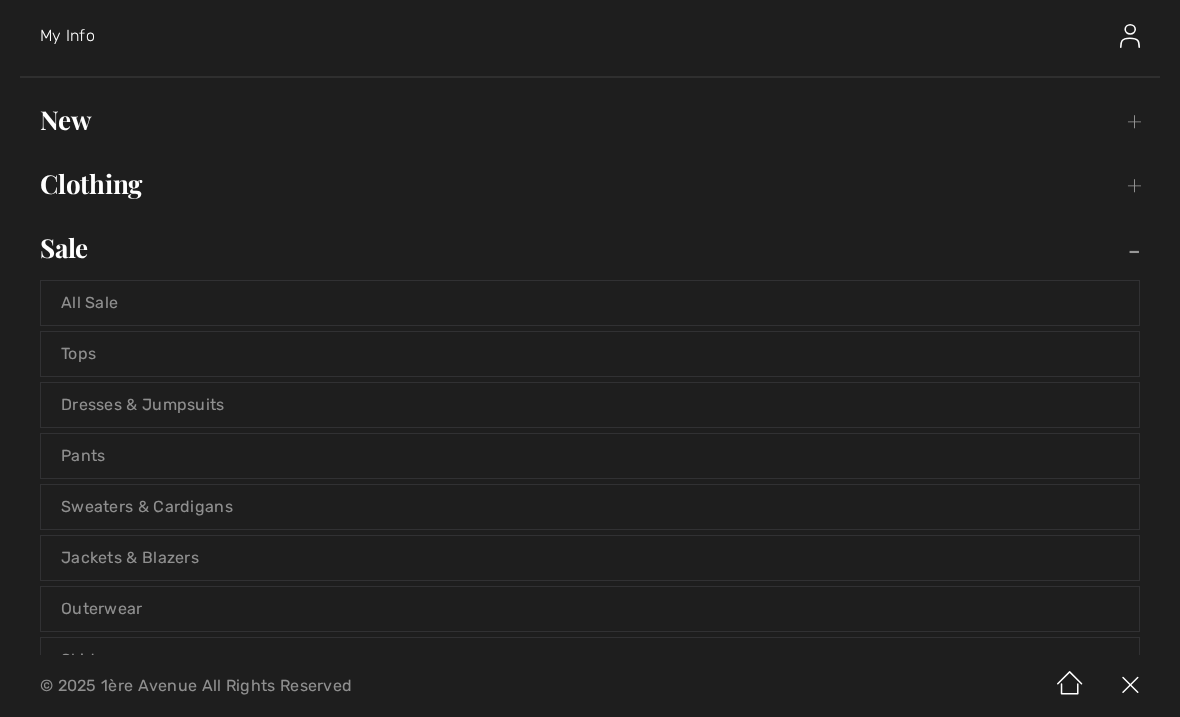 click on "Tops" at bounding box center [590, 354] 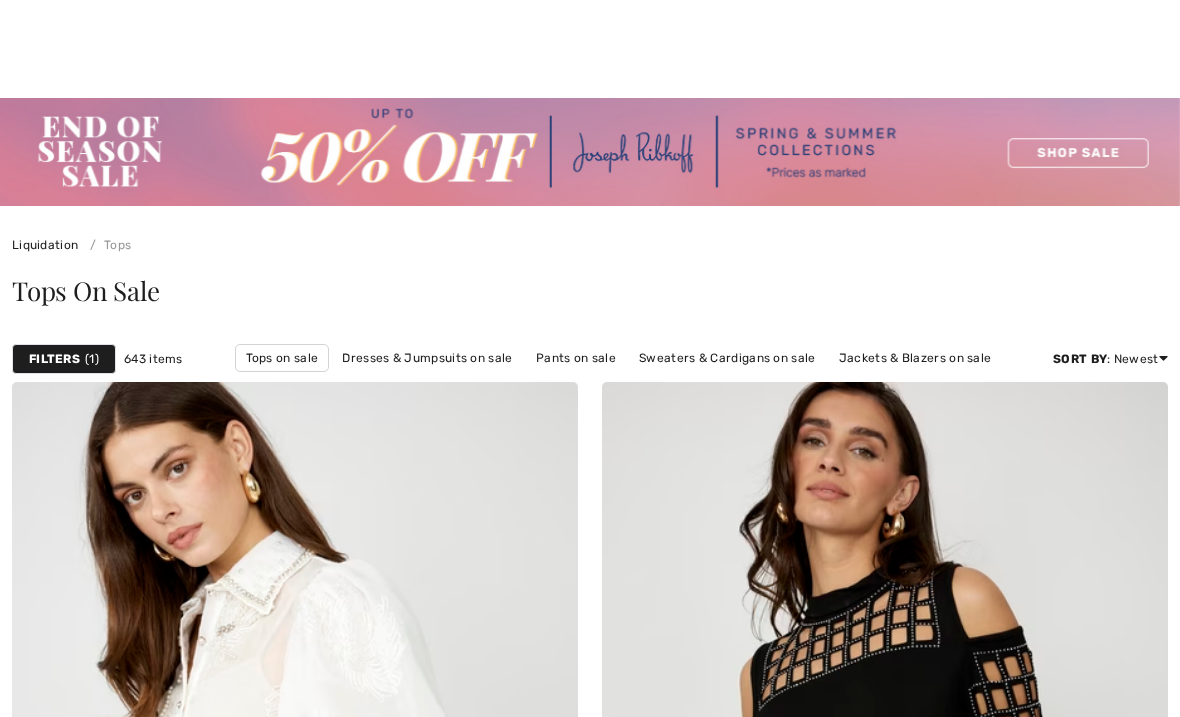 scroll, scrollTop: 344, scrollLeft: 0, axis: vertical 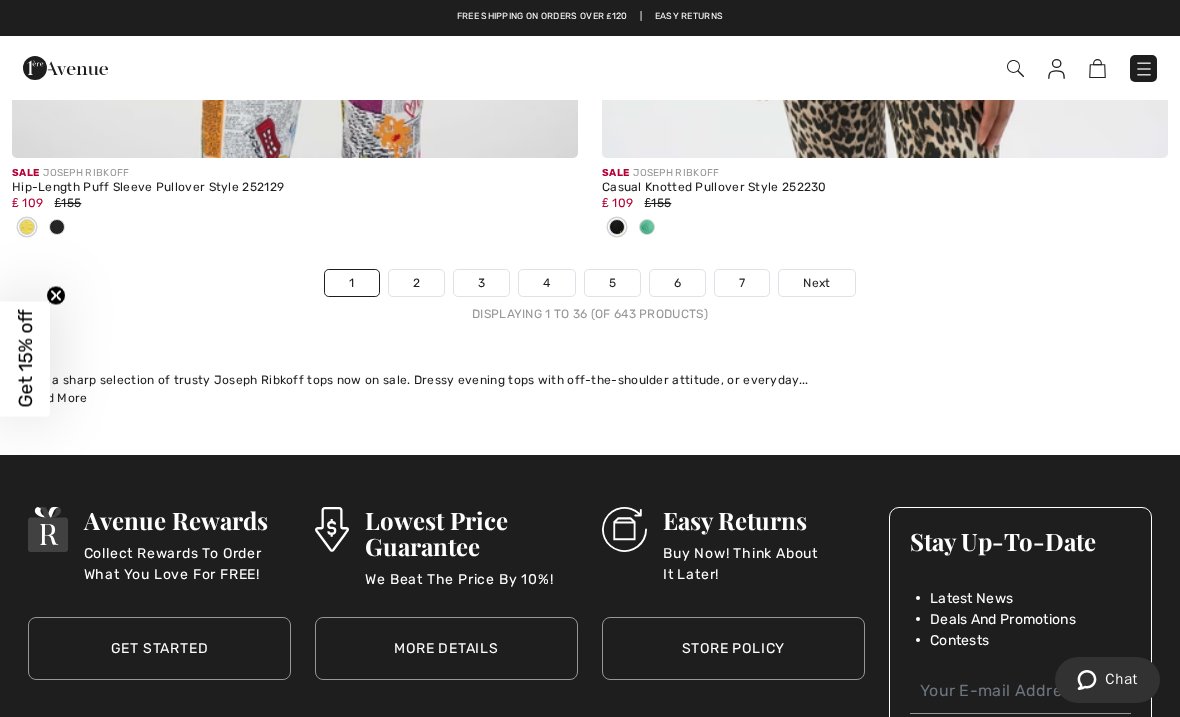 click on "2" at bounding box center (416, 283) 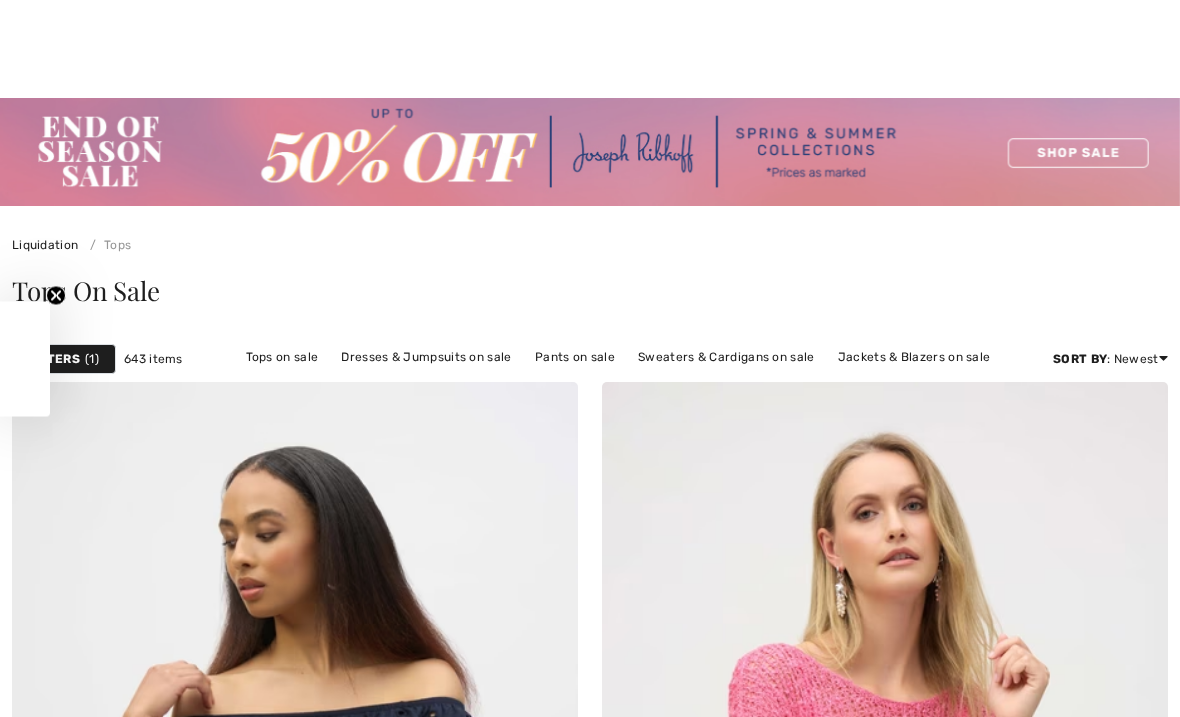 checkbox on "true" 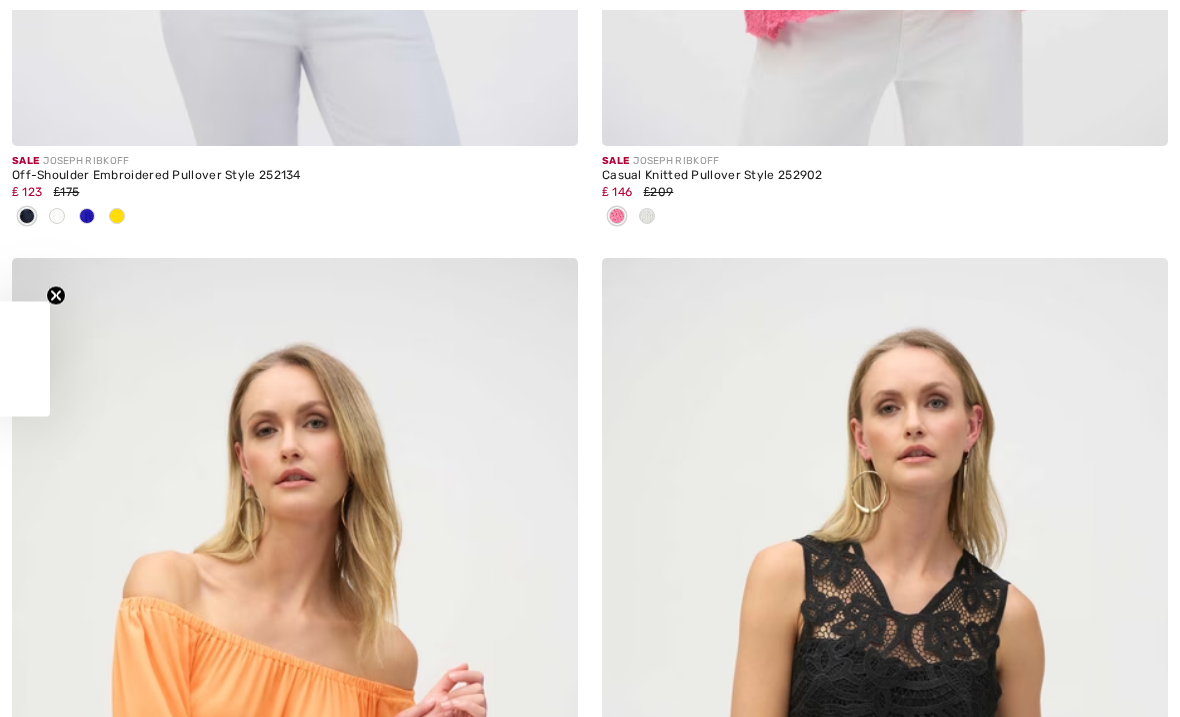 scroll, scrollTop: 0, scrollLeft: 0, axis: both 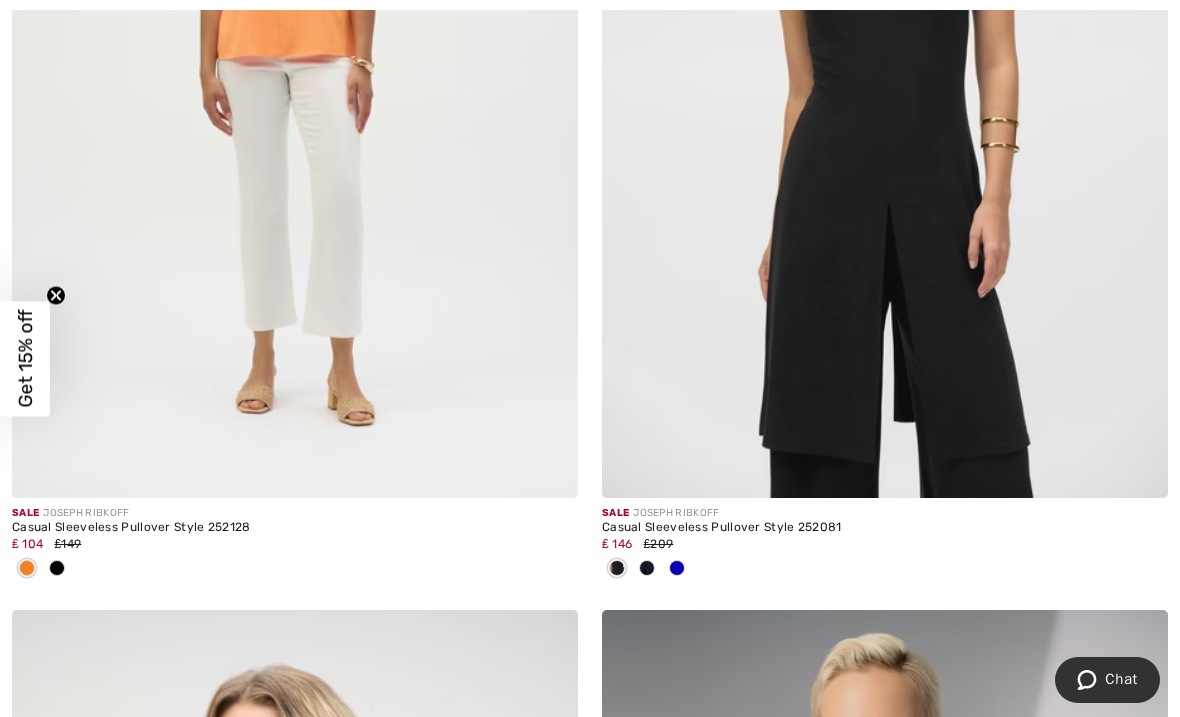 click on "Sale JOSEPH RIBKOFF" at bounding box center [885, 513] 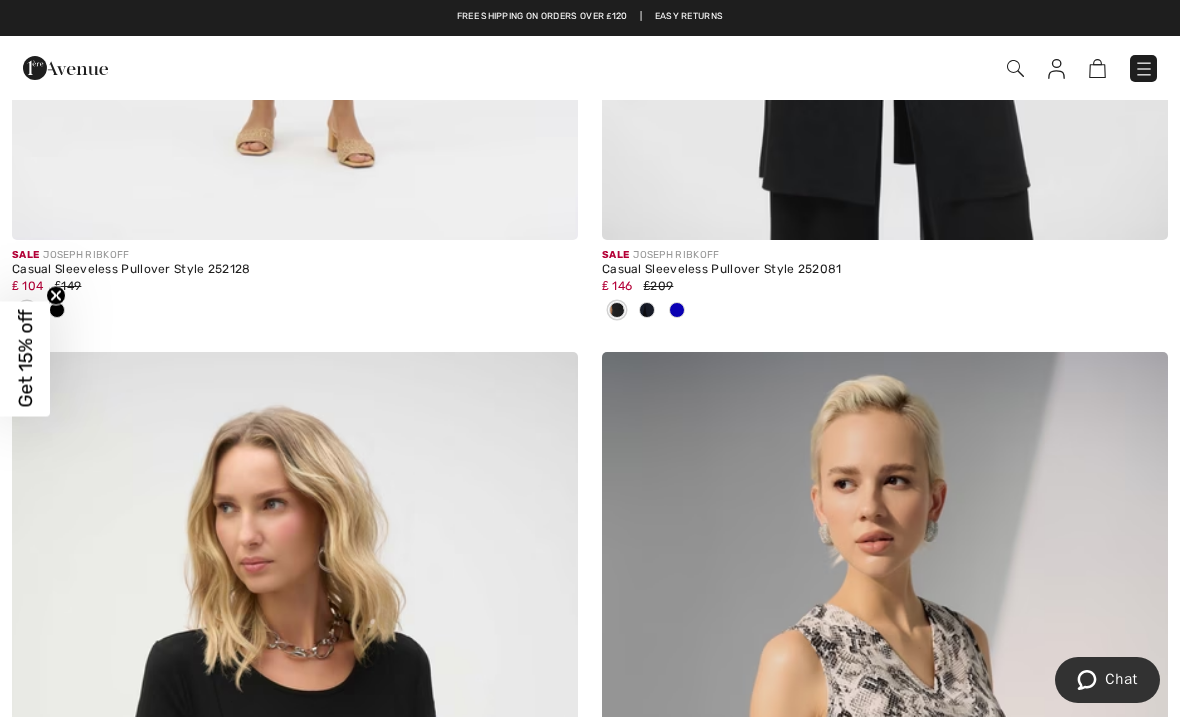 scroll, scrollTop: 6936, scrollLeft: 0, axis: vertical 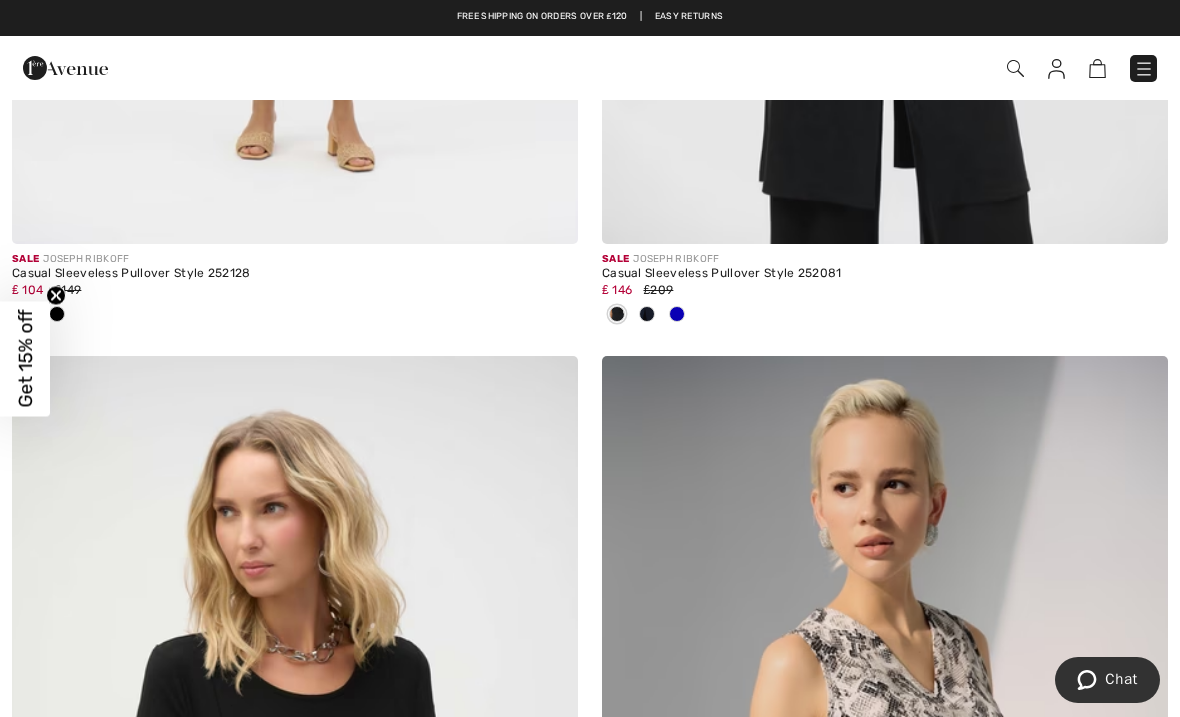 click on "Casual Sleeveless Pullover Style 252081" at bounding box center (885, 274) 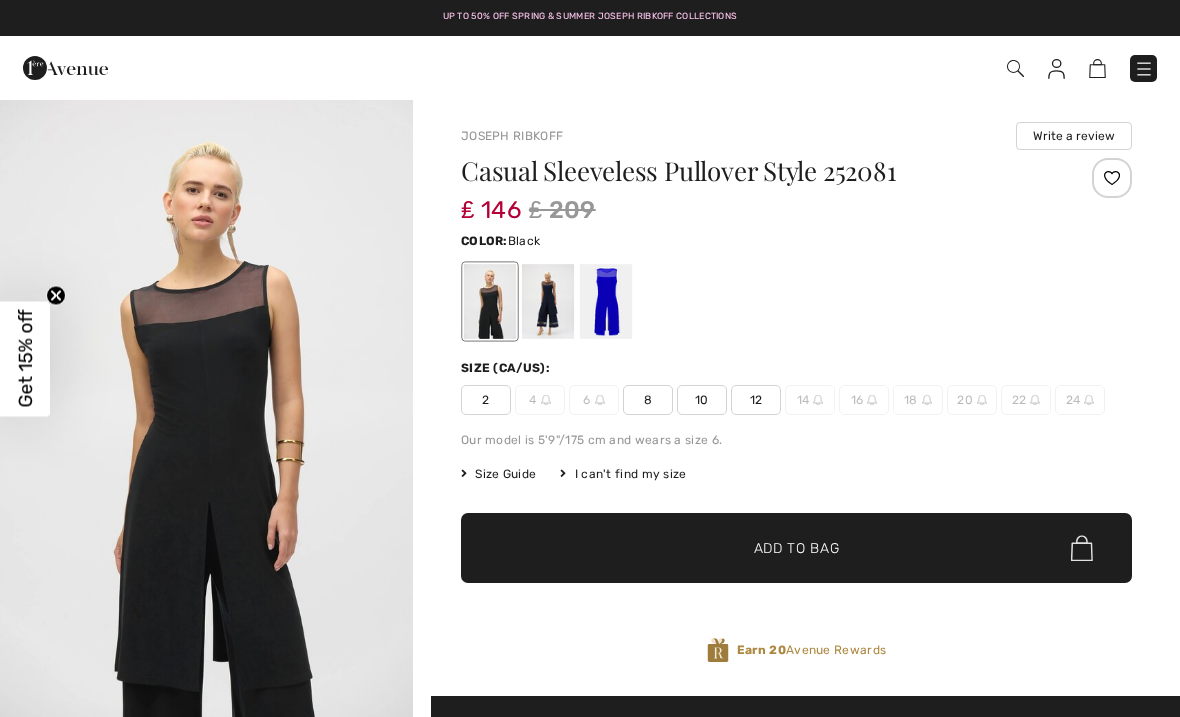 scroll, scrollTop: 0, scrollLeft: 0, axis: both 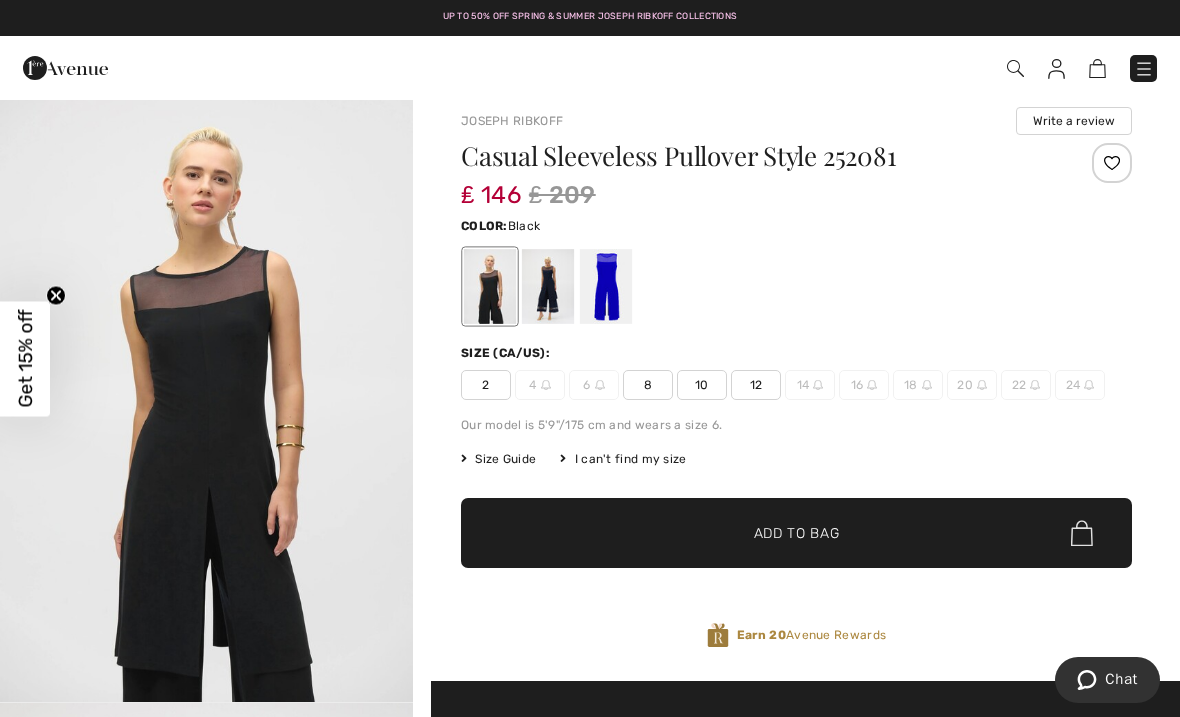 click at bounding box center [548, 286] 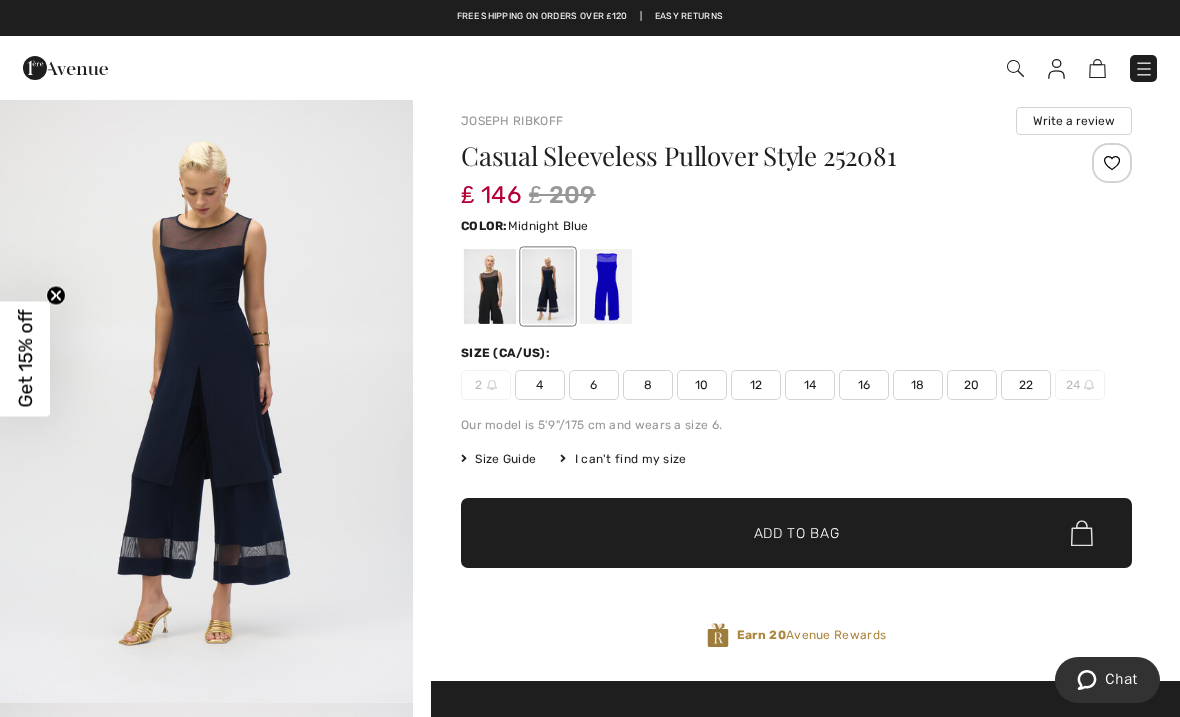 click at bounding box center (548, 286) 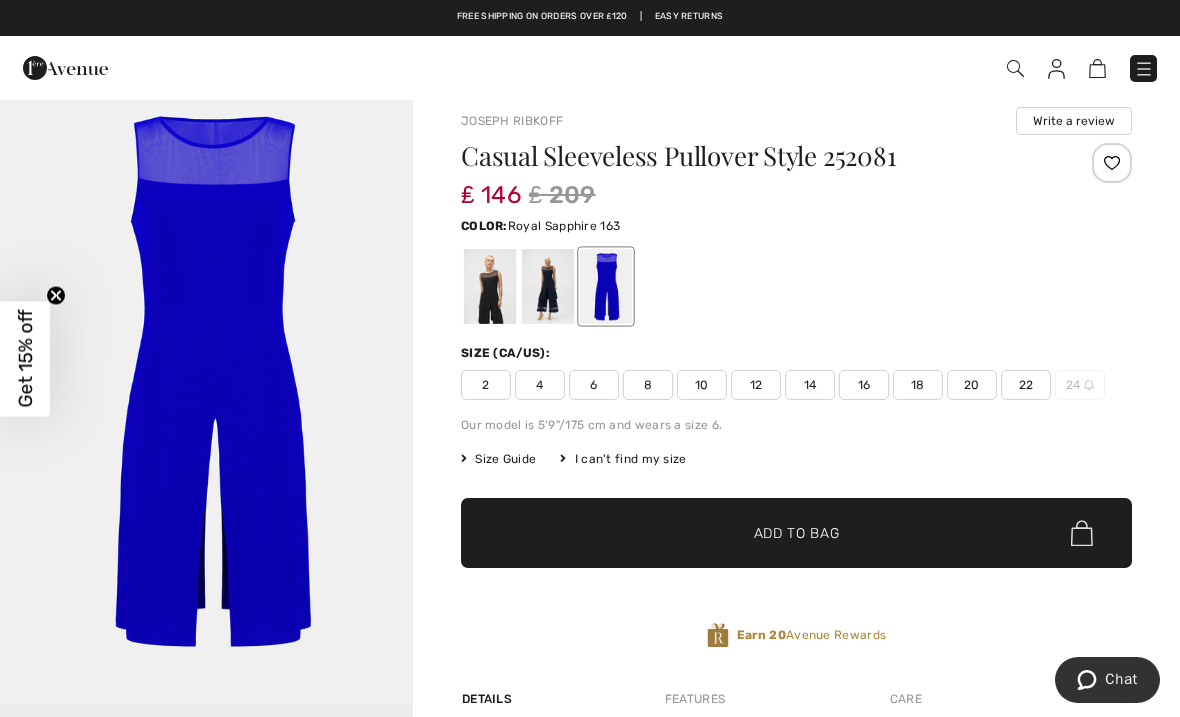 click on "Size (CA/US):" at bounding box center [796, 353] 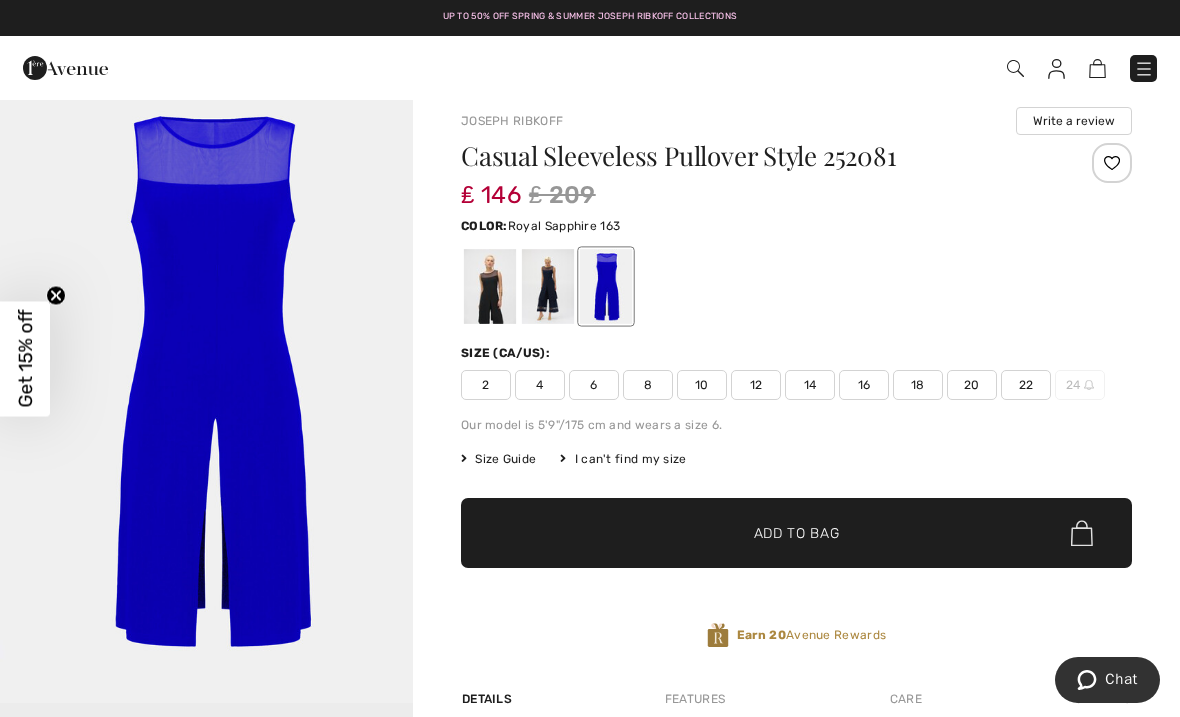 click at bounding box center (548, 286) 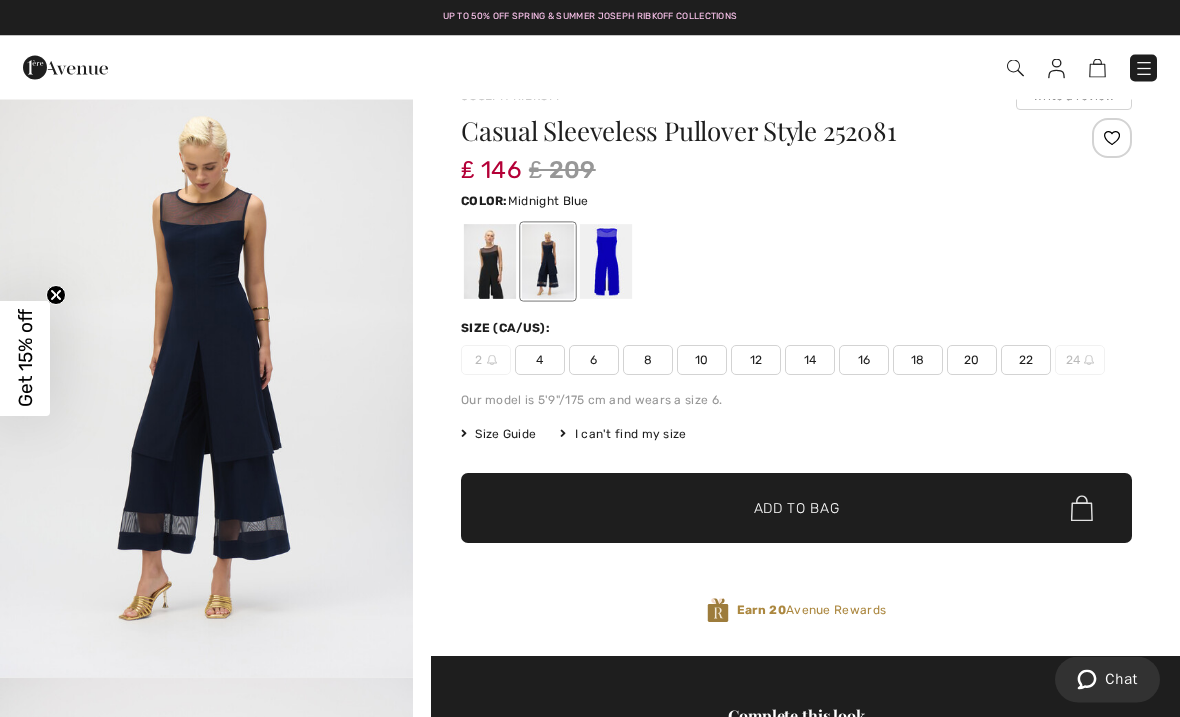 scroll, scrollTop: 40, scrollLeft: 0, axis: vertical 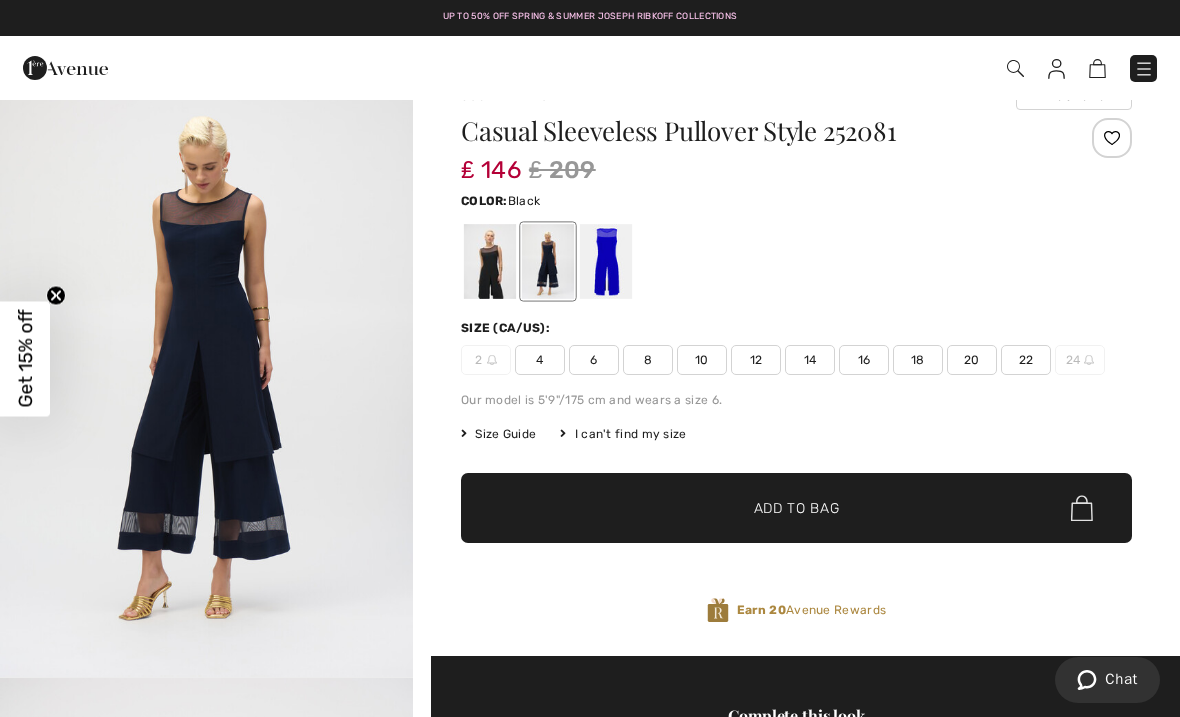 click at bounding box center [490, 261] 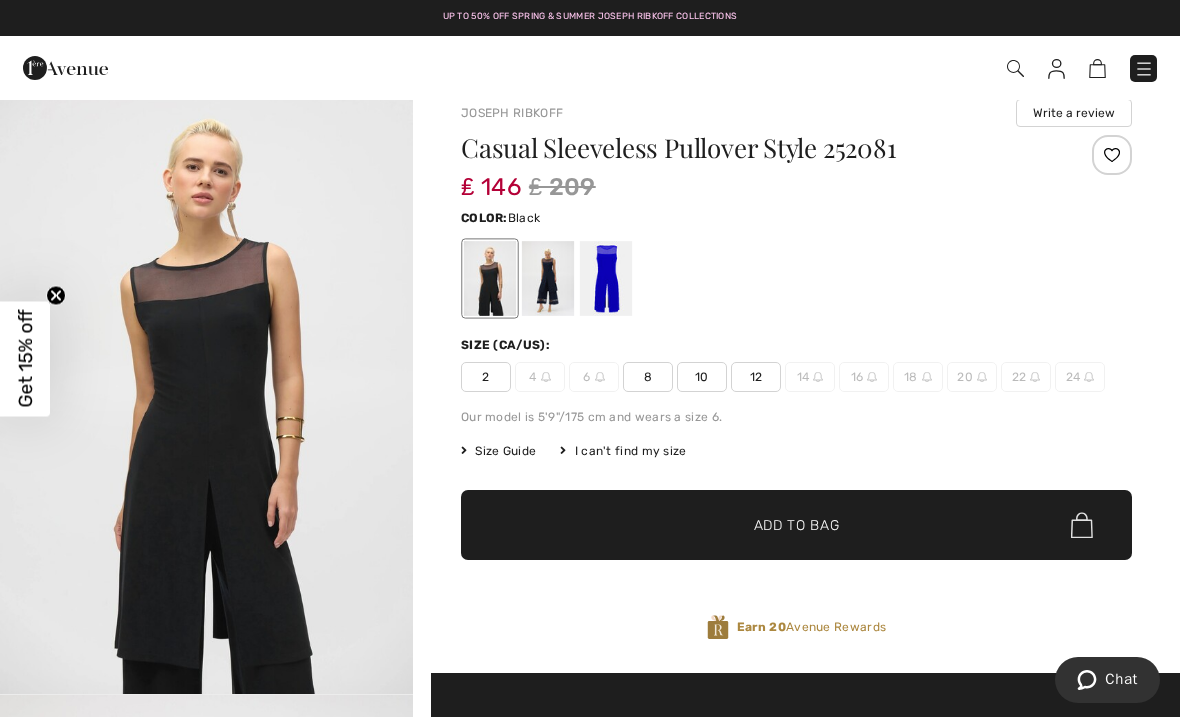 scroll, scrollTop: 22, scrollLeft: 0, axis: vertical 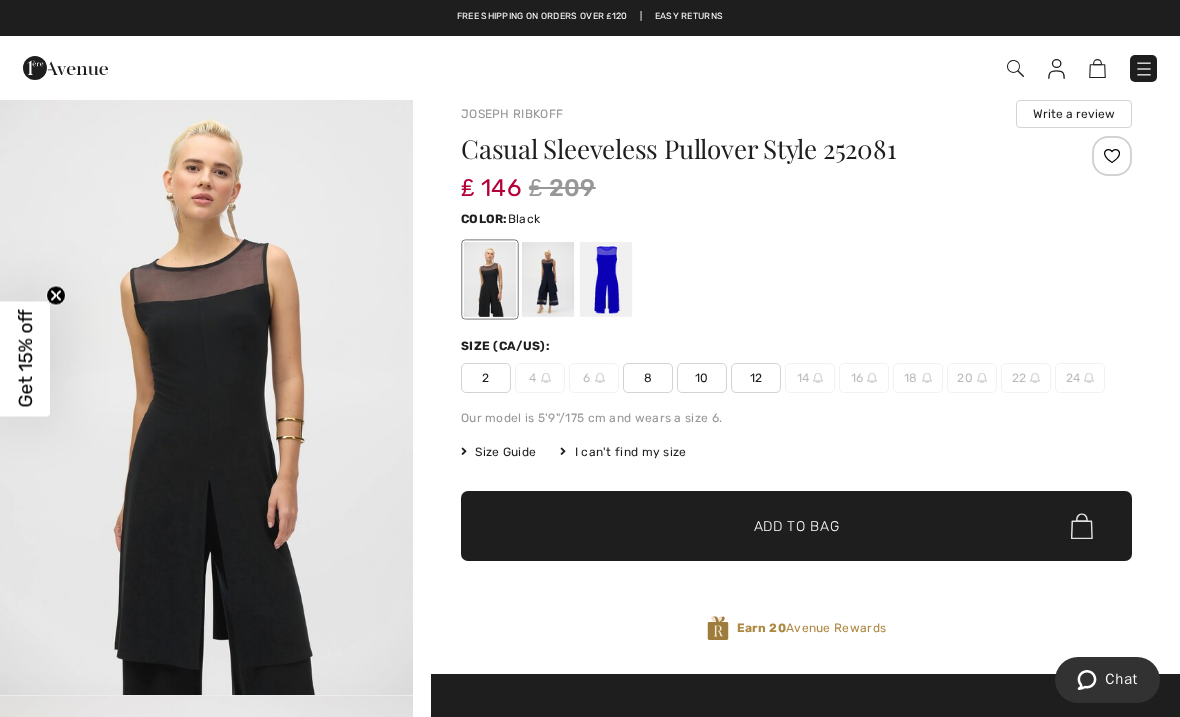 click at bounding box center [548, 279] 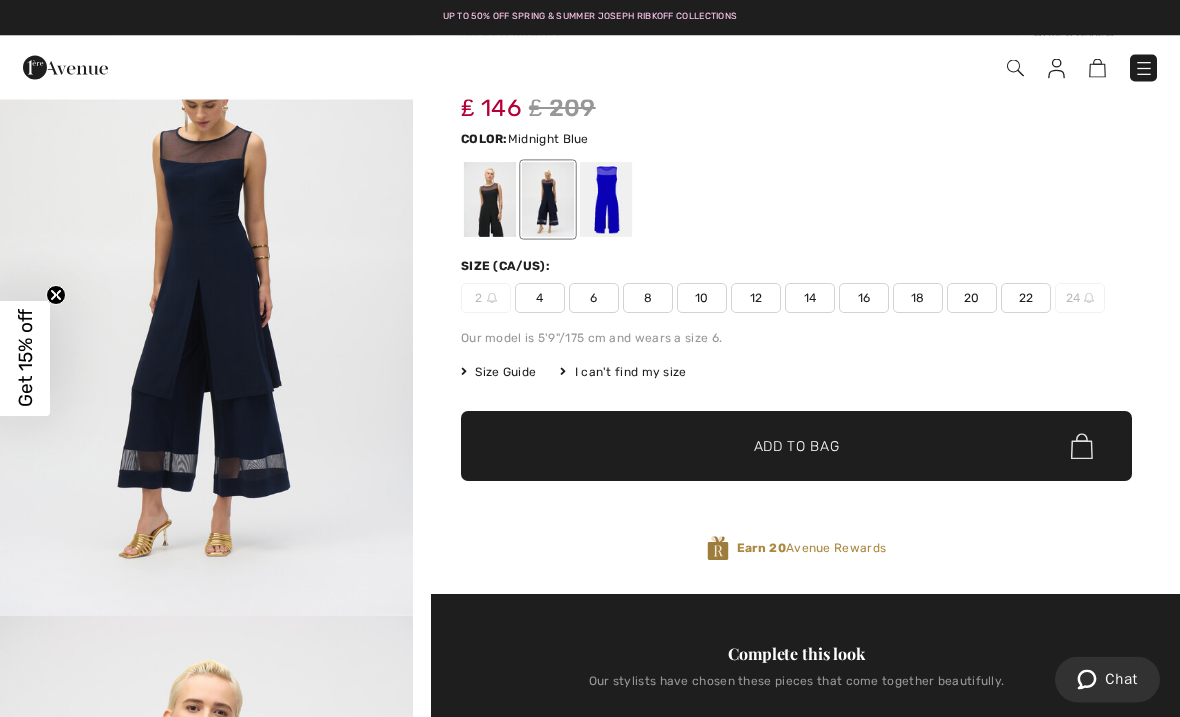 scroll, scrollTop: 0, scrollLeft: 0, axis: both 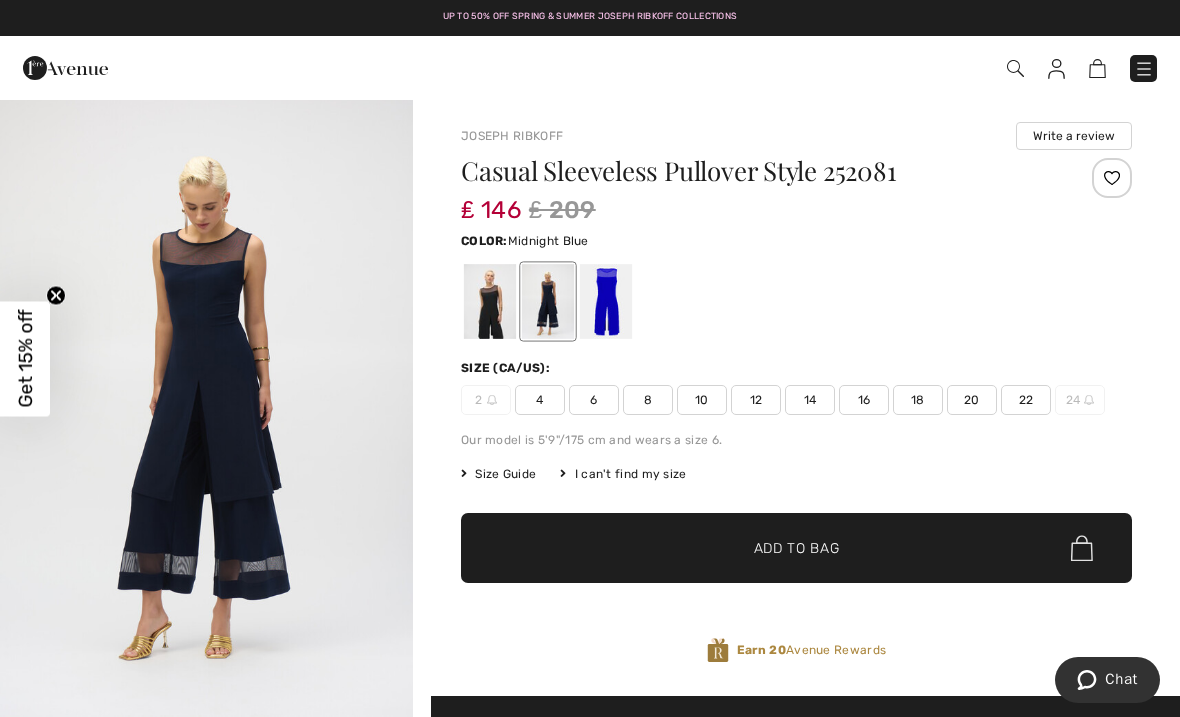 click on "Size Guide
I can't find my size
Select Size
US 2 - Sold Out
US 4
US 6
US 8
US 10
US 12
US 14
US 16
US 18
US 20
US 22
US 24 - Sold Out" at bounding box center [796, 474] 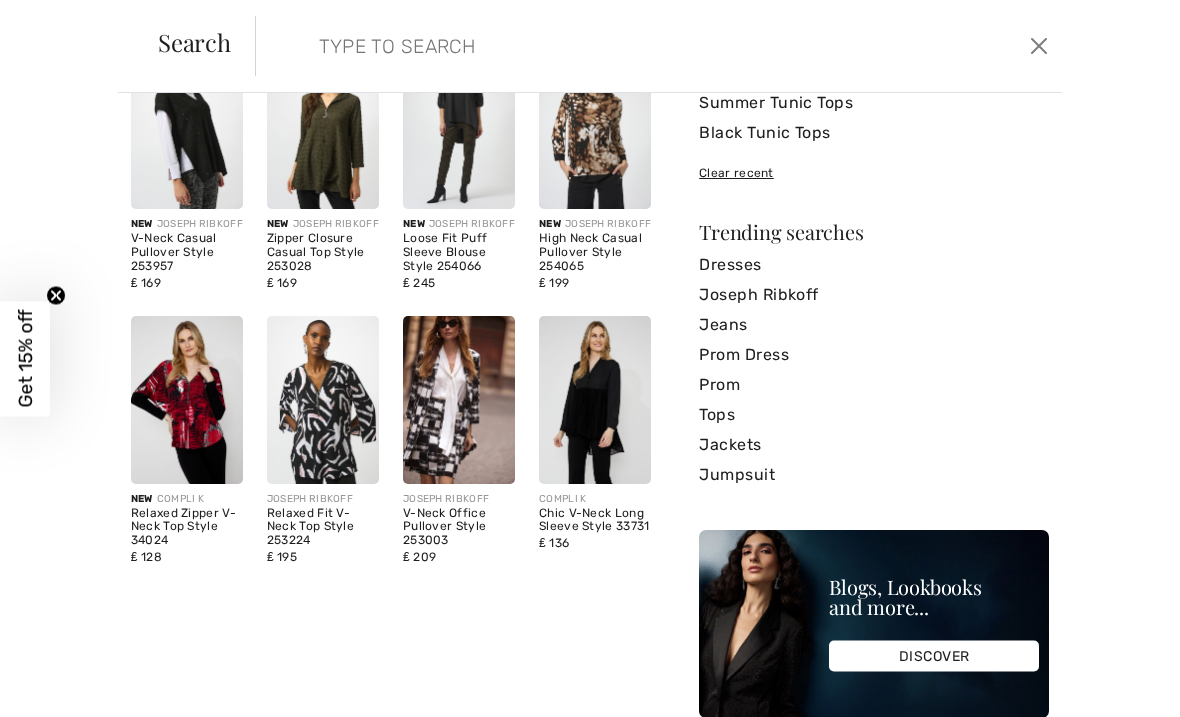 click at bounding box center (574, 46) 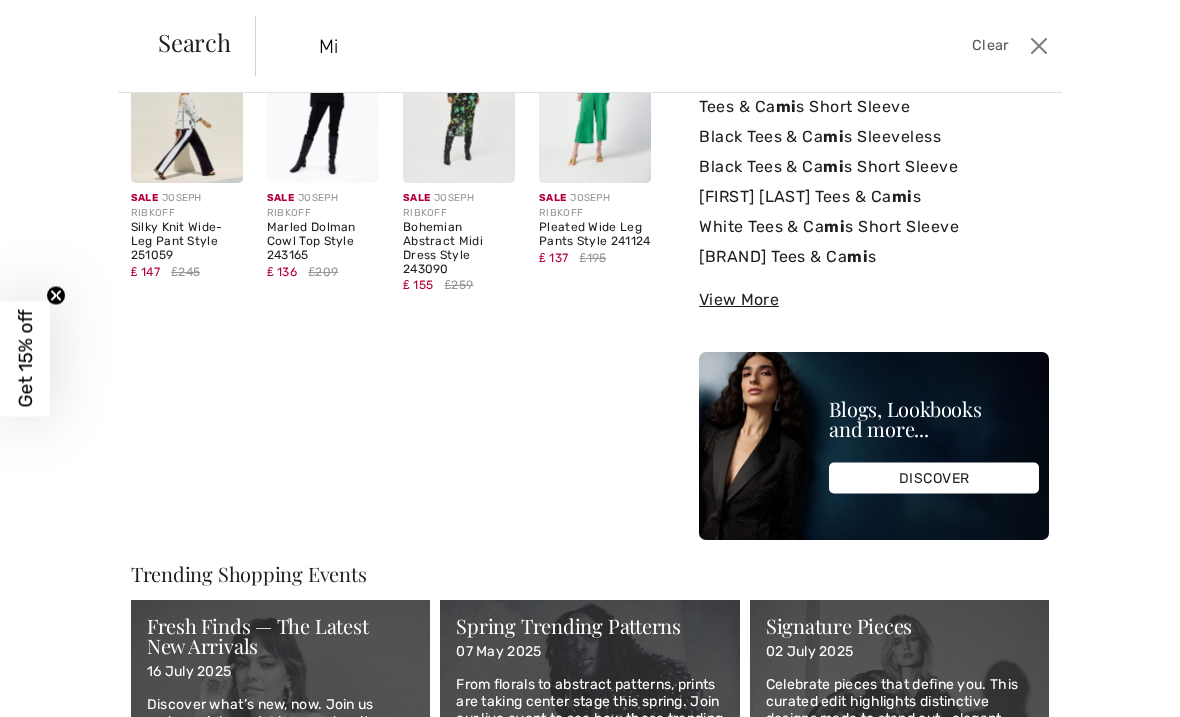 scroll, scrollTop: 0, scrollLeft: 0, axis: both 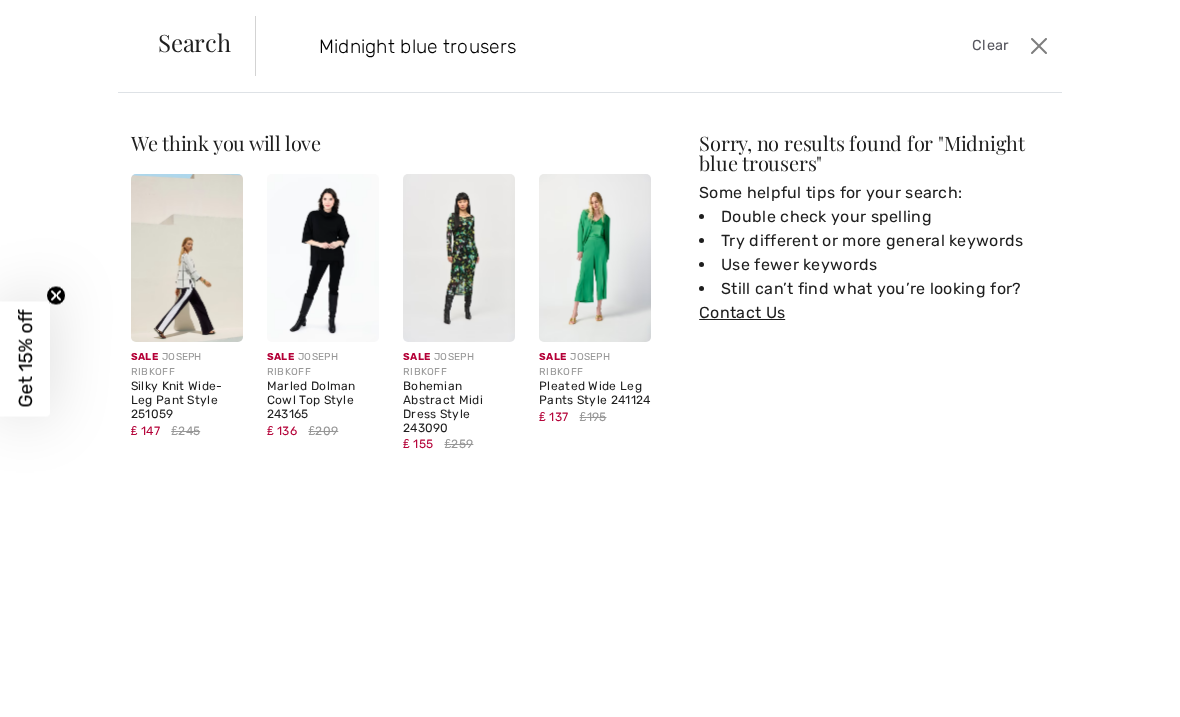 type on "Midnight blue trousers" 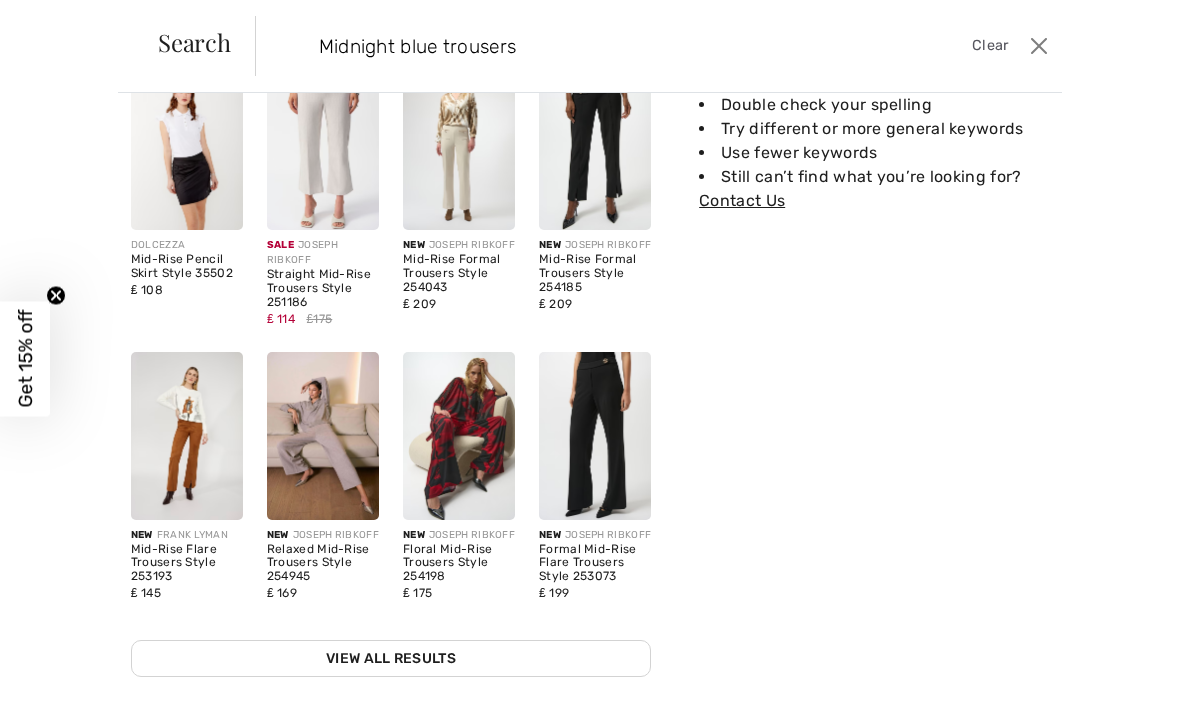 scroll, scrollTop: 122, scrollLeft: 0, axis: vertical 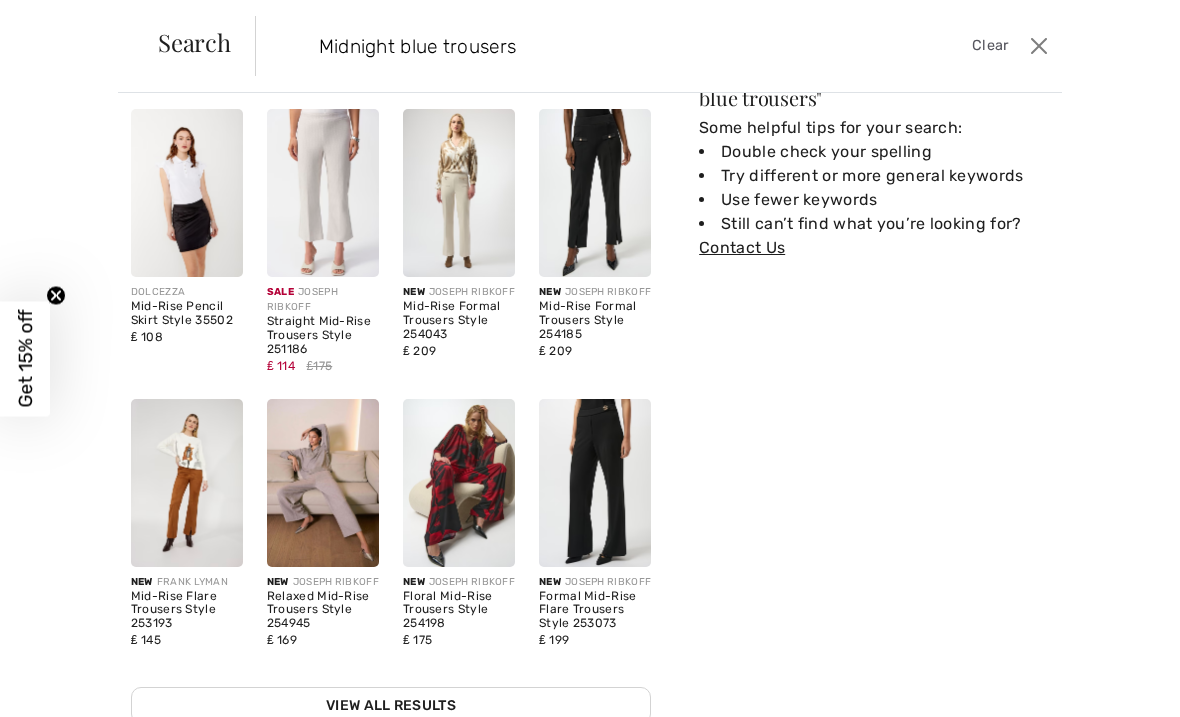 click on "View All Results" at bounding box center [391, 705] 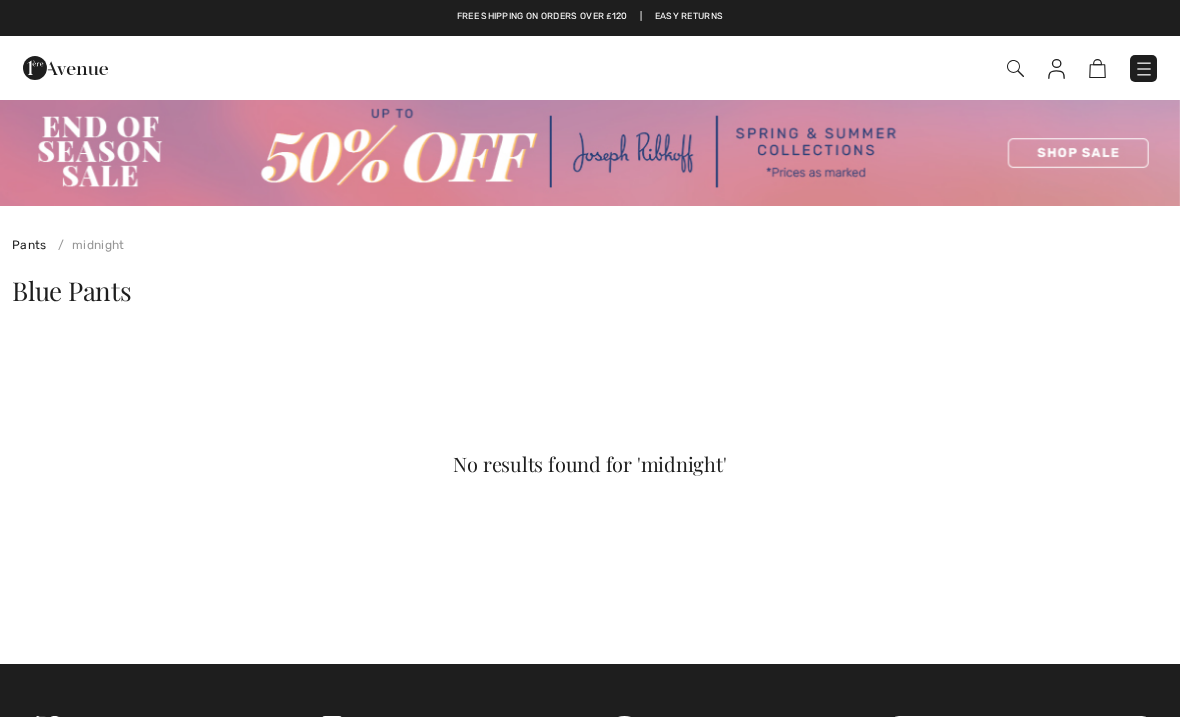 scroll, scrollTop: 233, scrollLeft: 0, axis: vertical 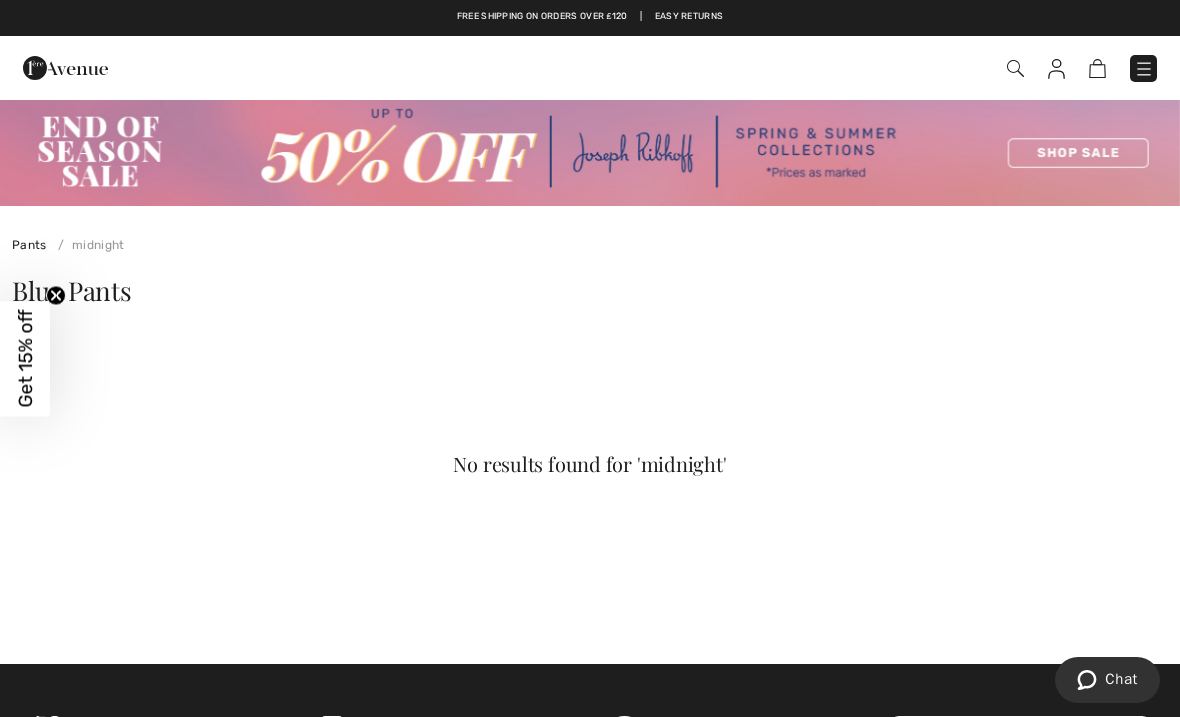 click at bounding box center [1015, 68] 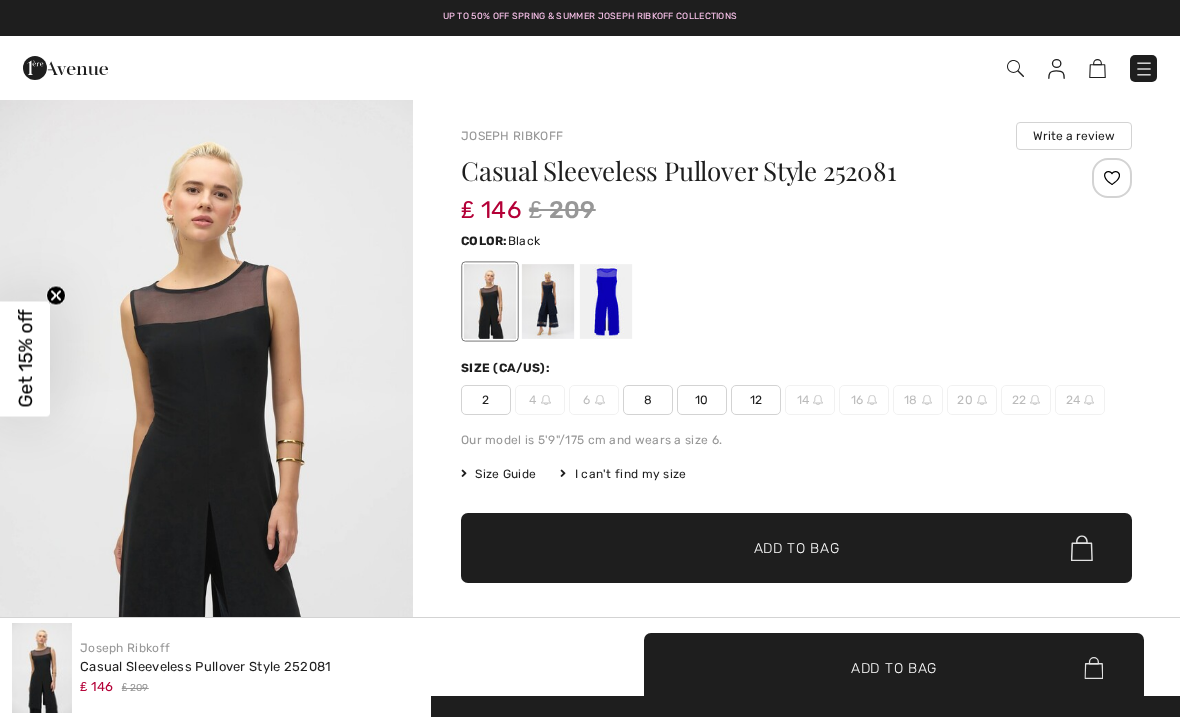 scroll, scrollTop: 589, scrollLeft: 0, axis: vertical 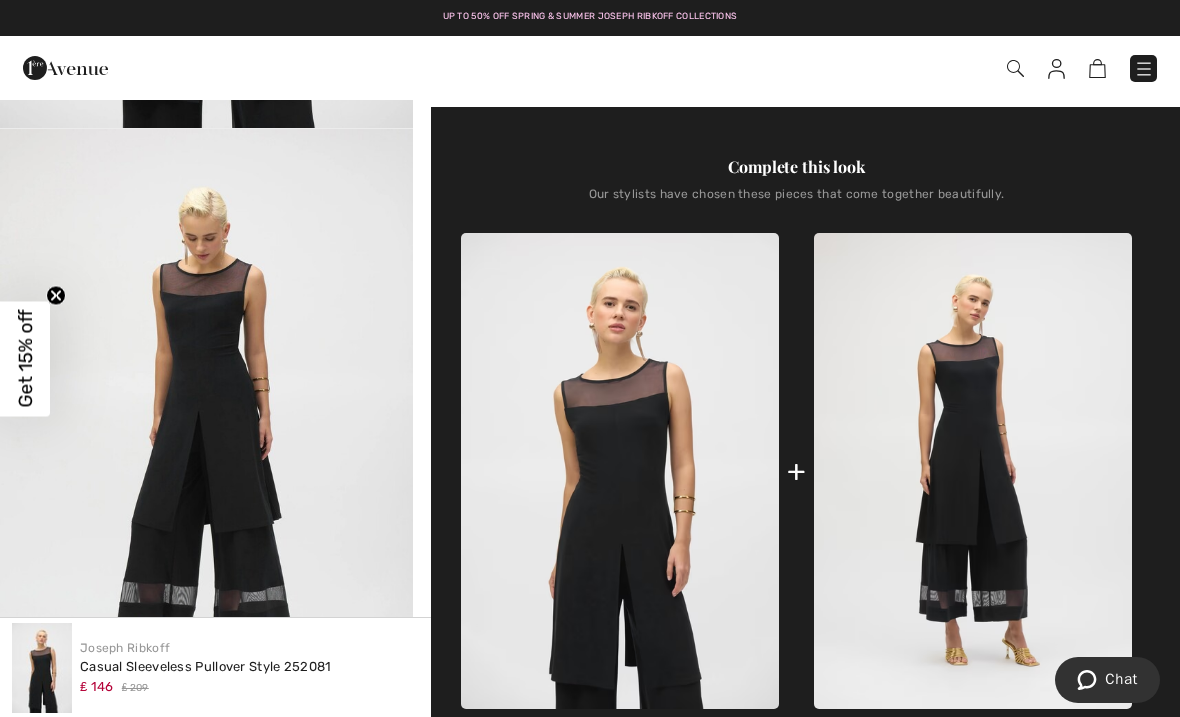 click at bounding box center [1015, 68] 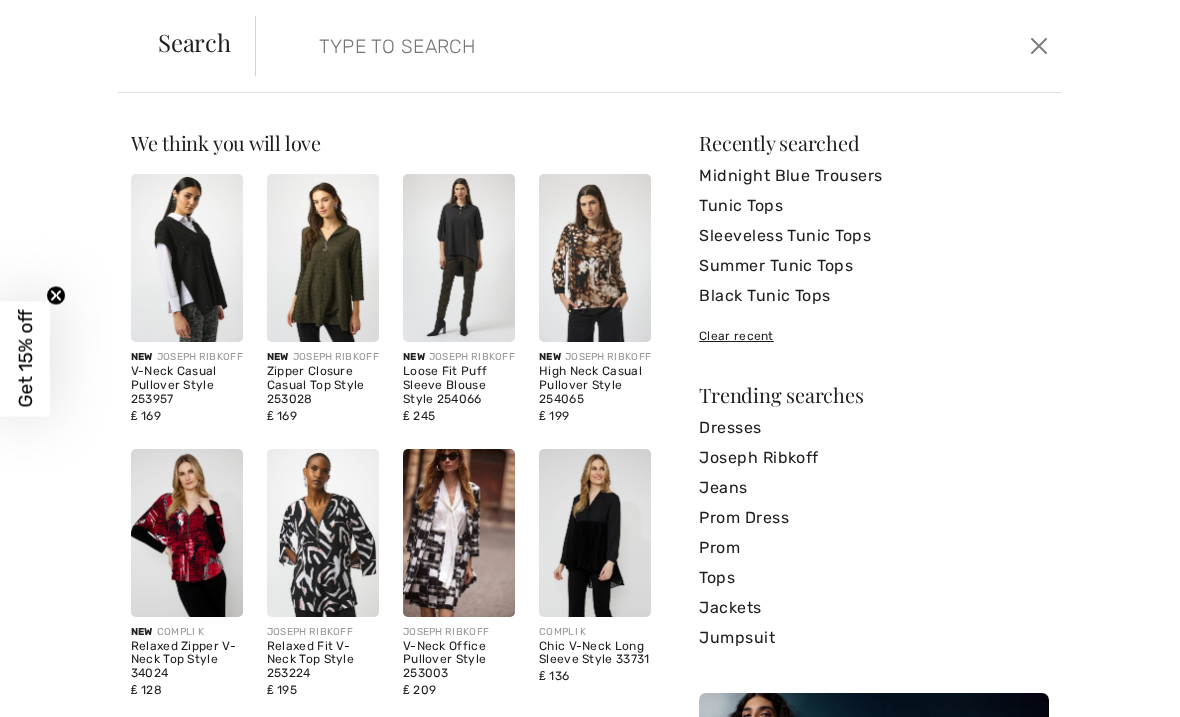 click at bounding box center (574, 46) 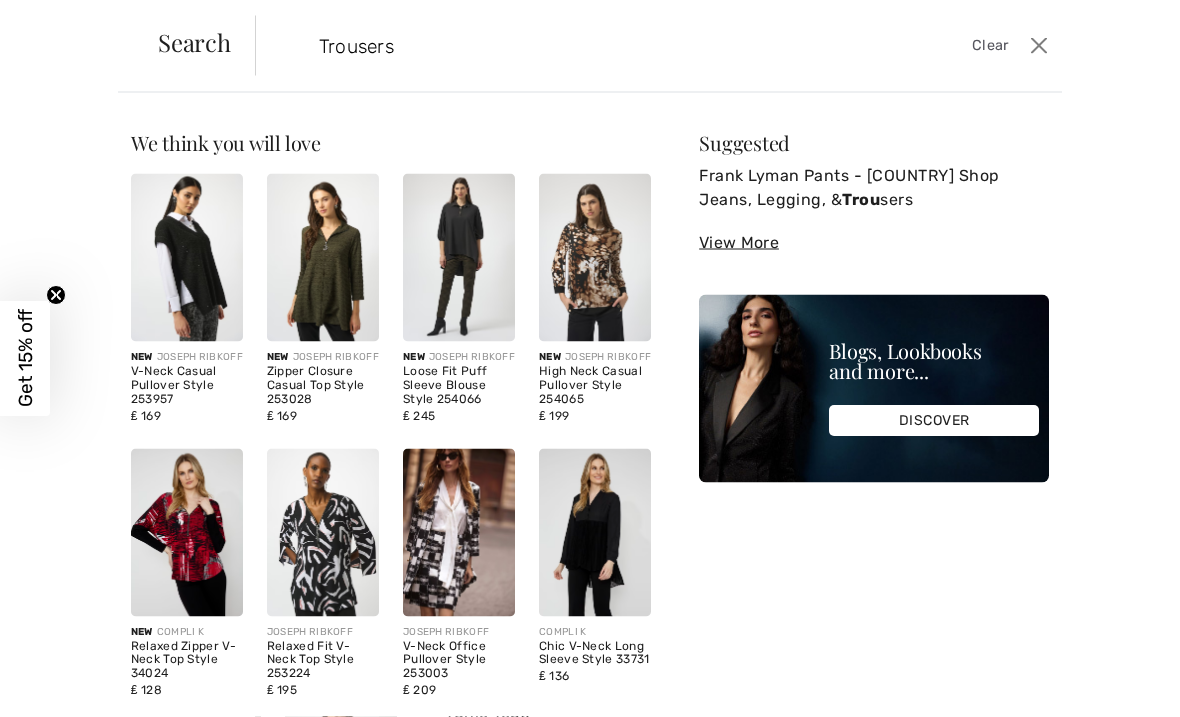 type on "Trousers" 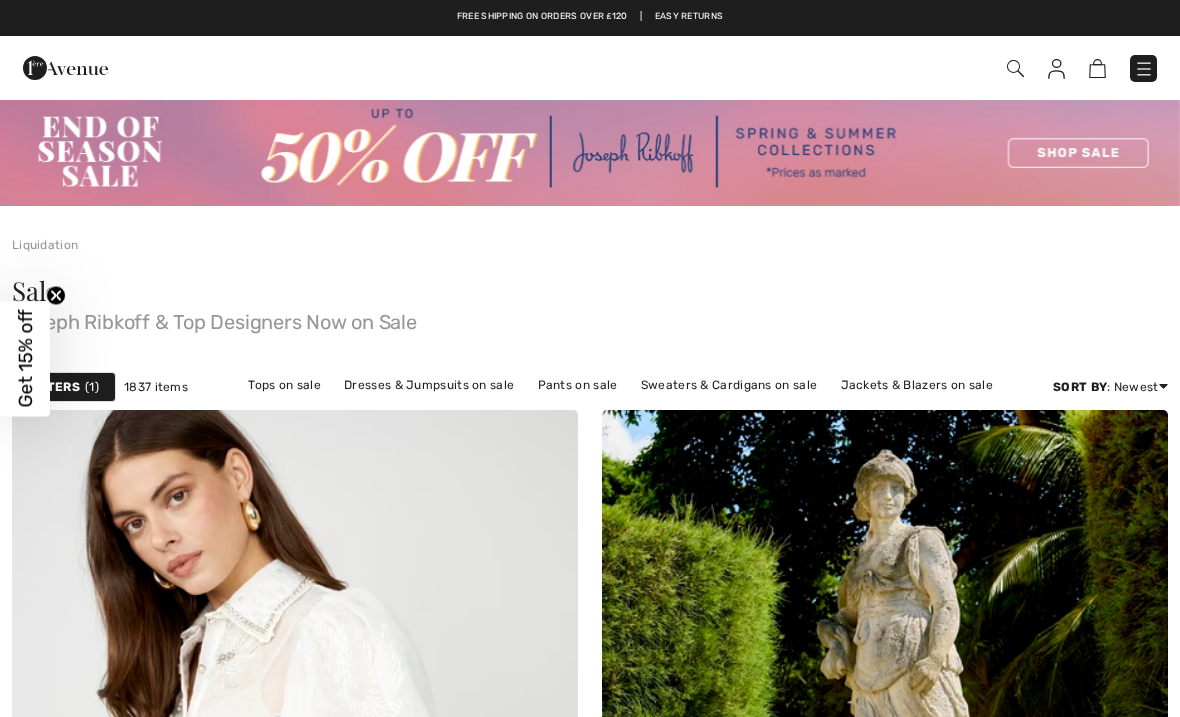 scroll, scrollTop: 0, scrollLeft: 0, axis: both 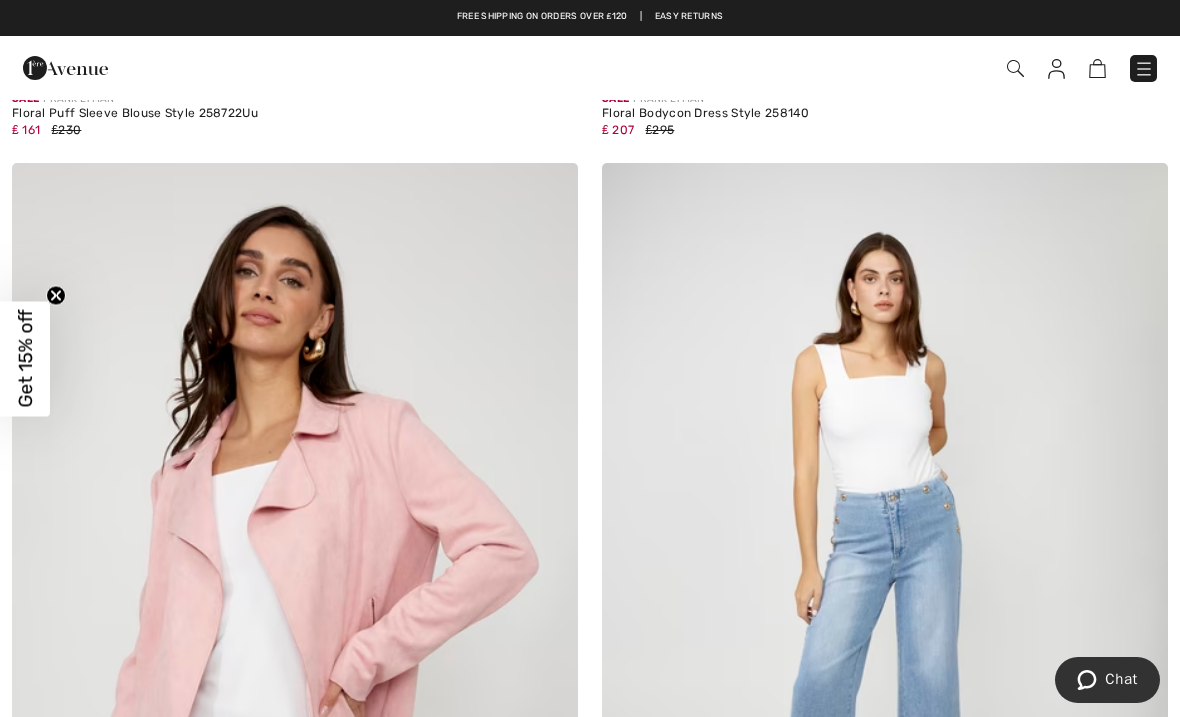 click at bounding box center (1144, 69) 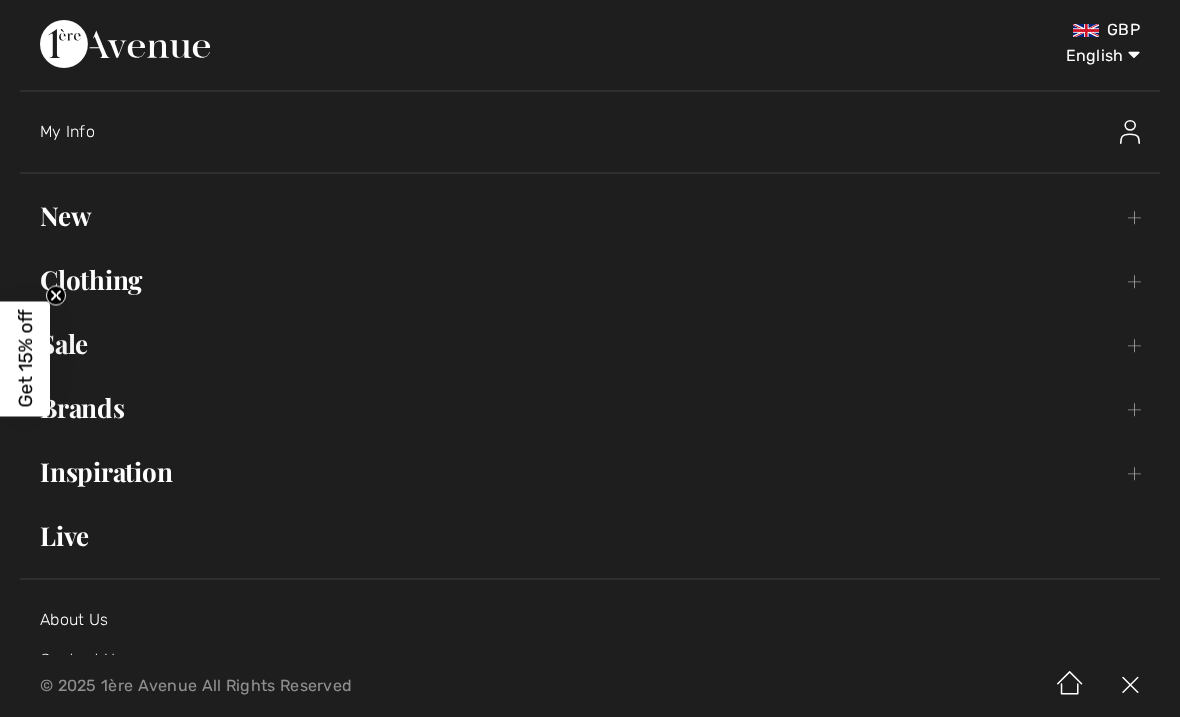 click on "Clothing Toggle submenu" at bounding box center (590, 280) 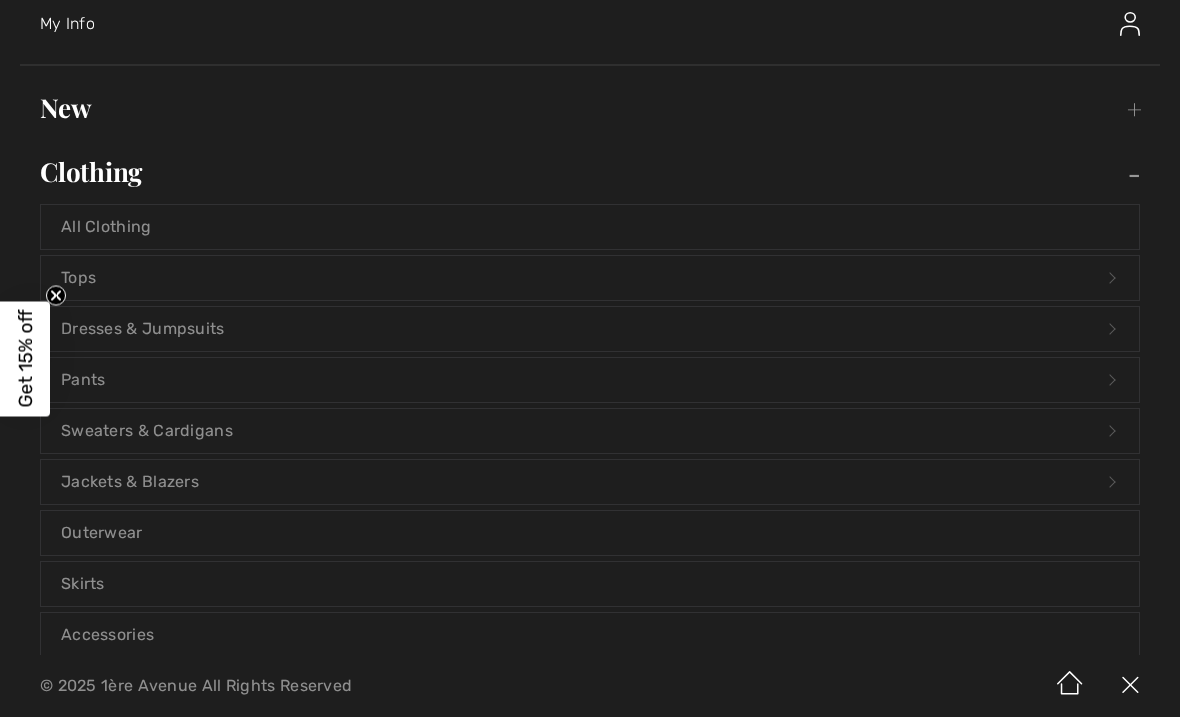 scroll, scrollTop: 110, scrollLeft: 0, axis: vertical 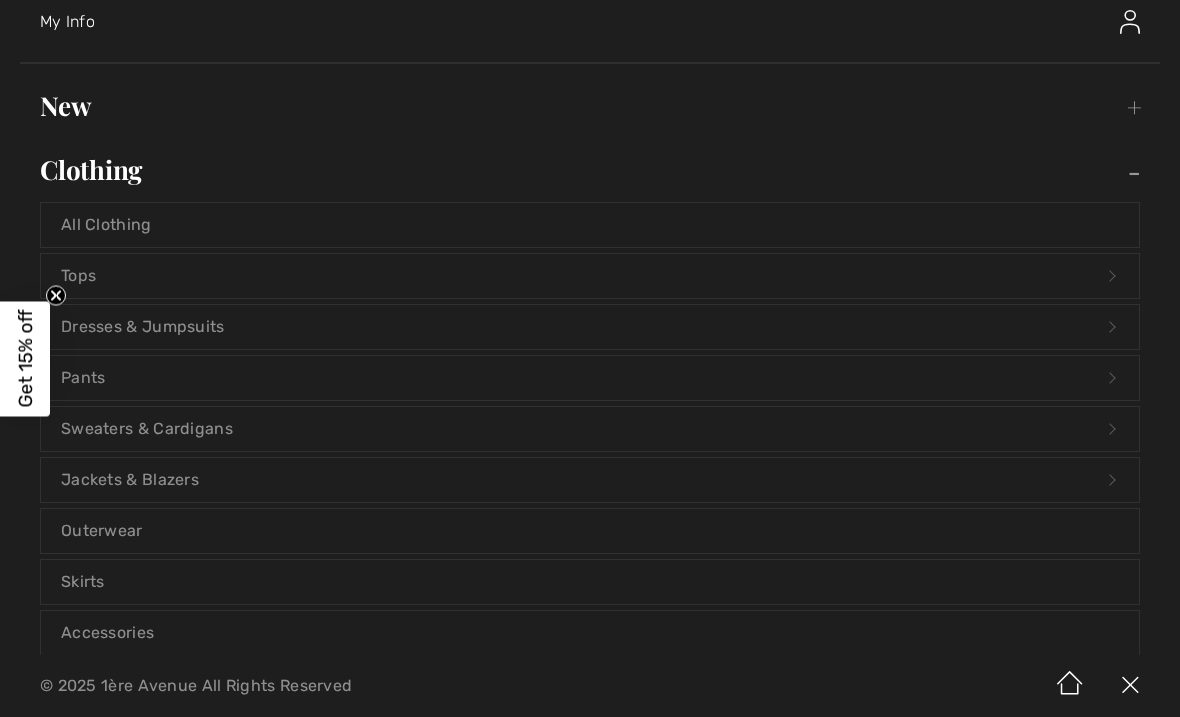 click on "Pants Open submenu" at bounding box center (590, 378) 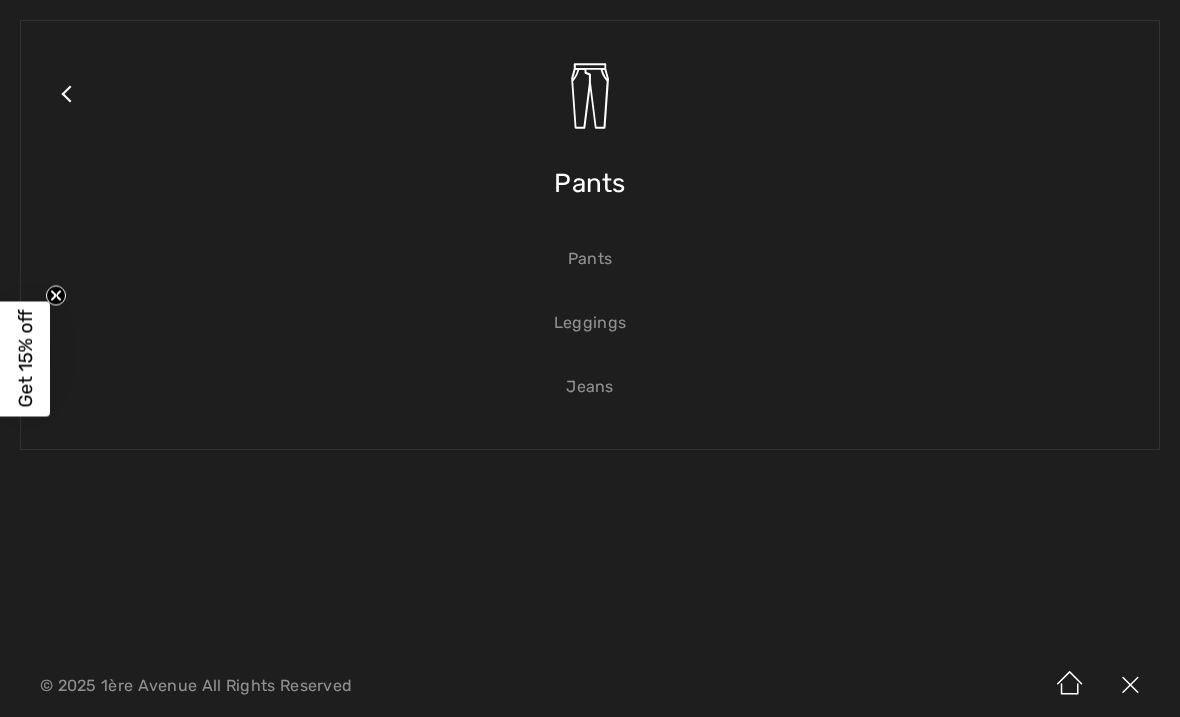 click on "Pants" at bounding box center [590, 259] 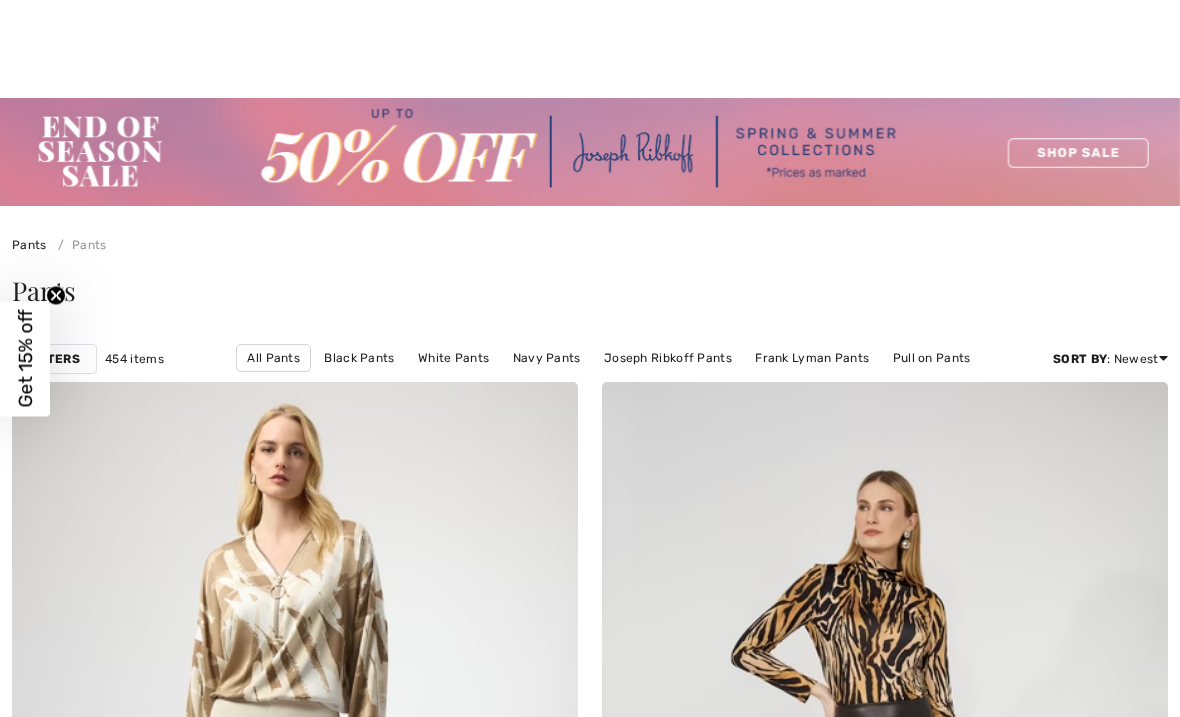 scroll, scrollTop: 516, scrollLeft: 0, axis: vertical 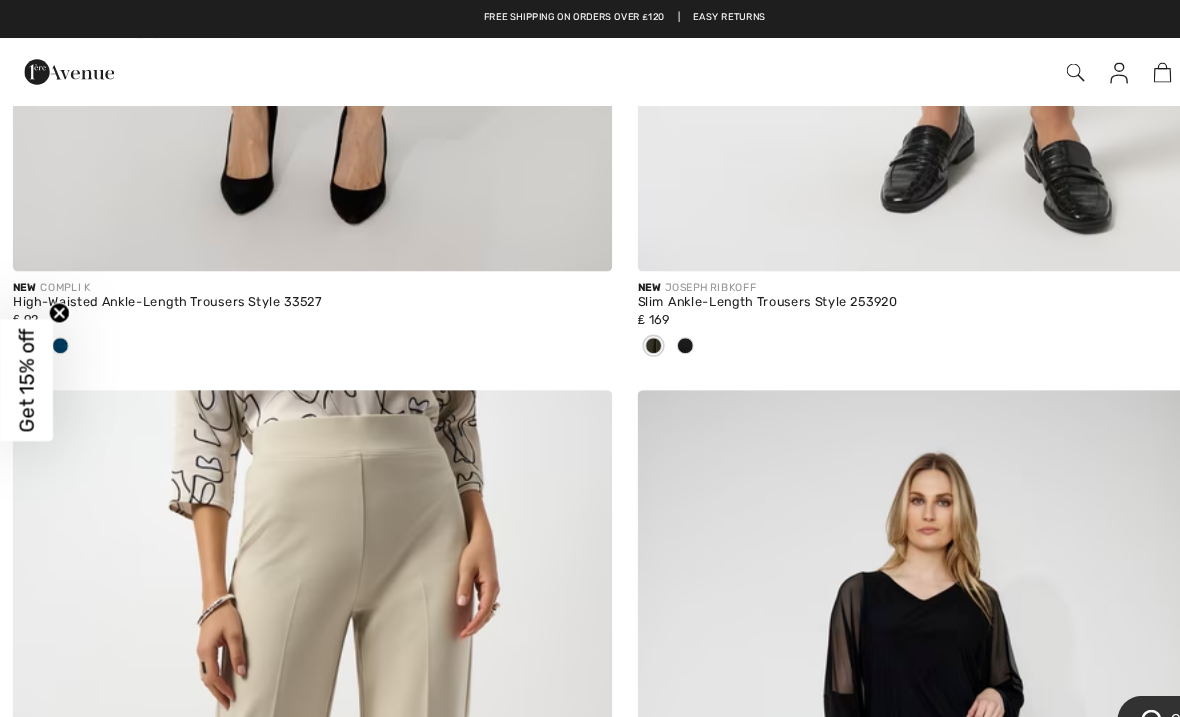 click on "Slim Ankle-Length Trousers Style 253920" at bounding box center (885, 286) 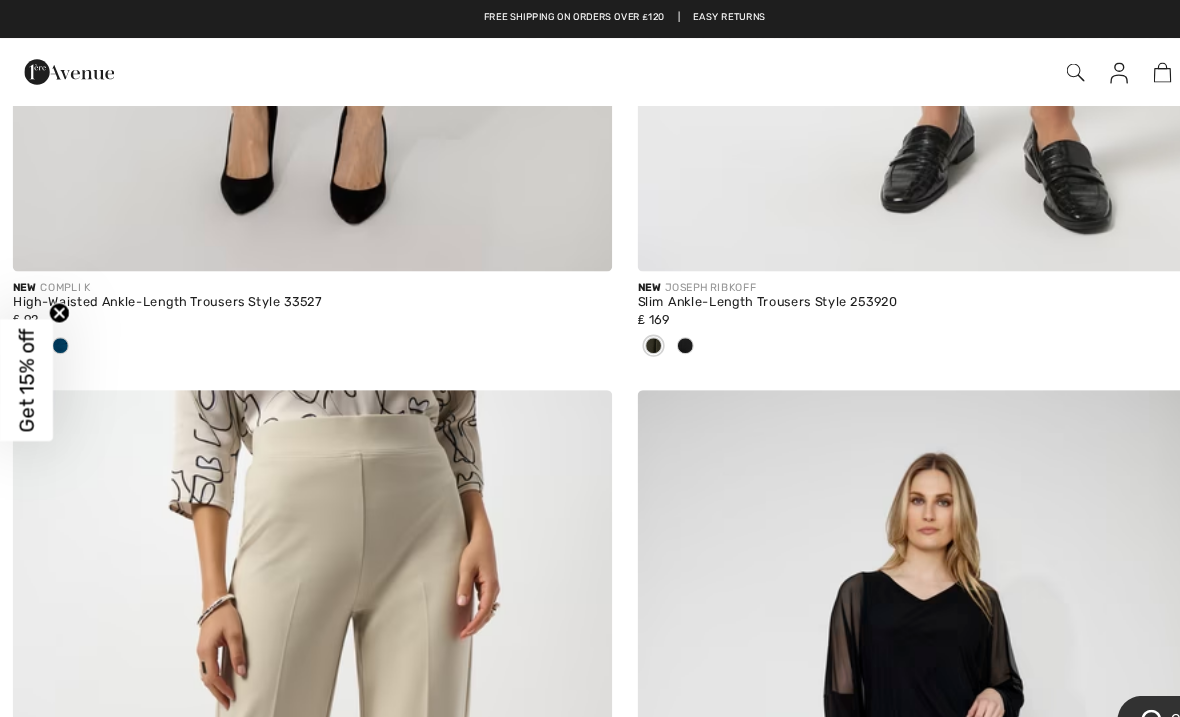 click on "New JOSEPH RIBKOFF" at bounding box center (885, 271) 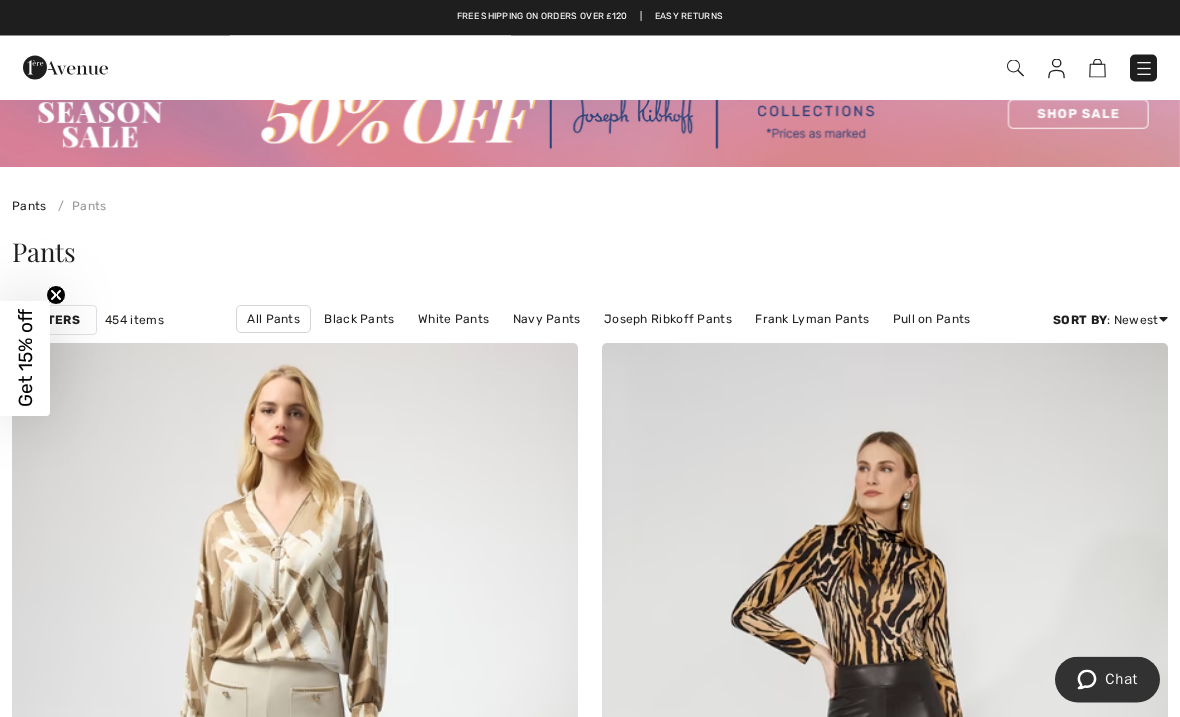 scroll, scrollTop: 35, scrollLeft: 0, axis: vertical 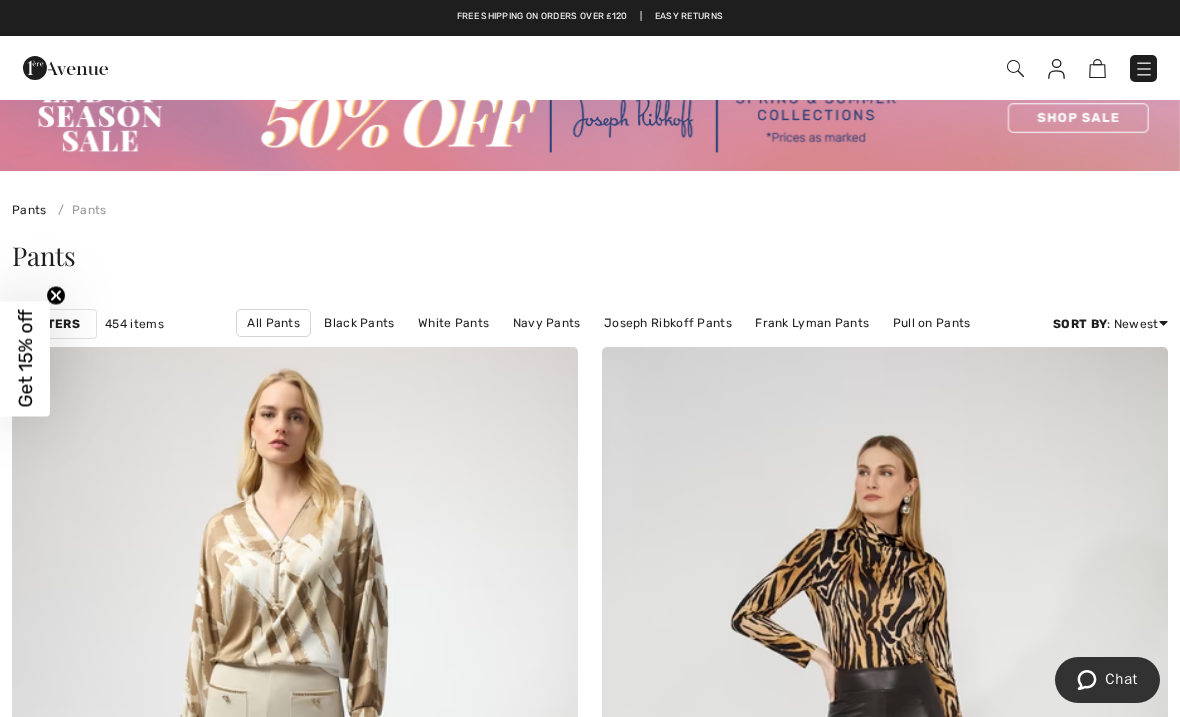 click on "Filters
454 items" at bounding box center (88, 324) 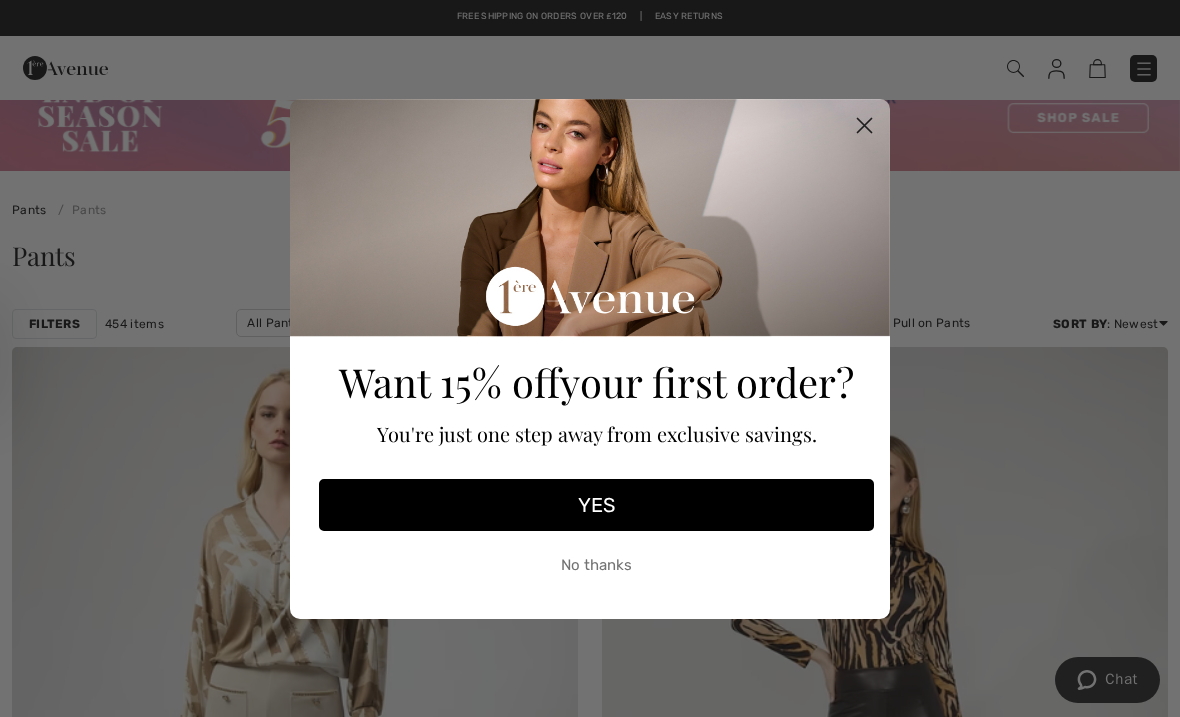 click on "Close dialog Want 15% off   your first order?
You're just one step away from exclusive savings. YES No thanks Submit" at bounding box center [590, 358] 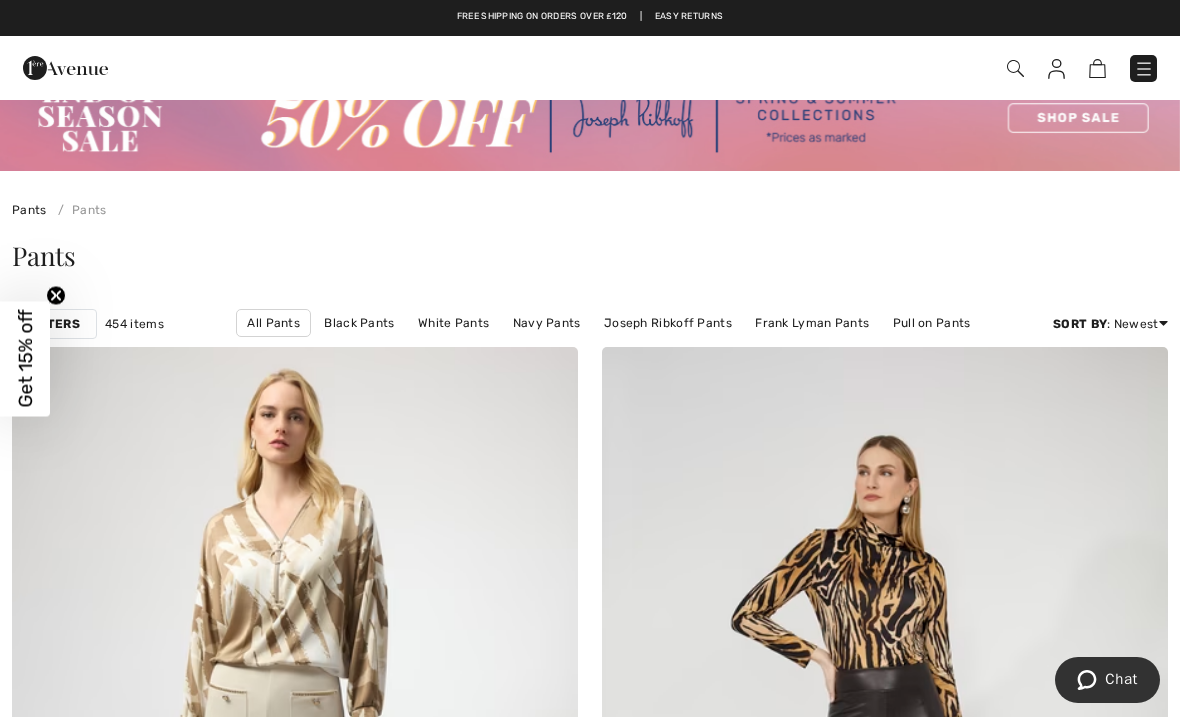 click on "Filters" at bounding box center [54, 324] 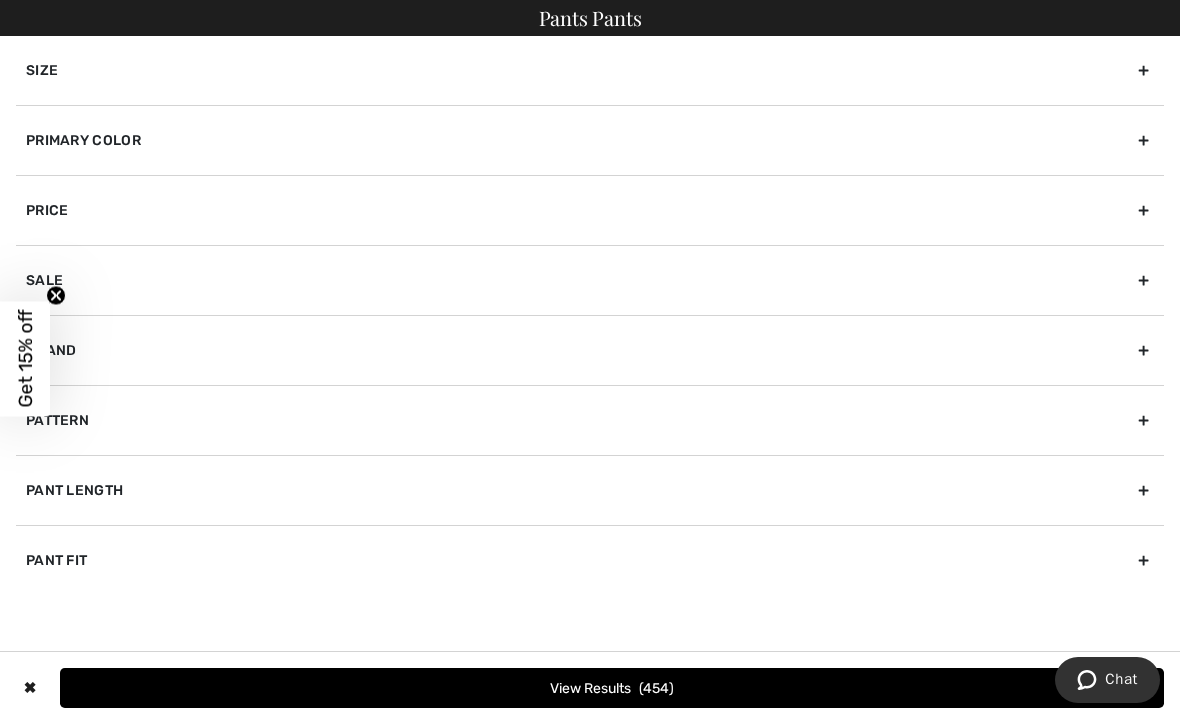 click on "Primary Color" at bounding box center [590, 140] 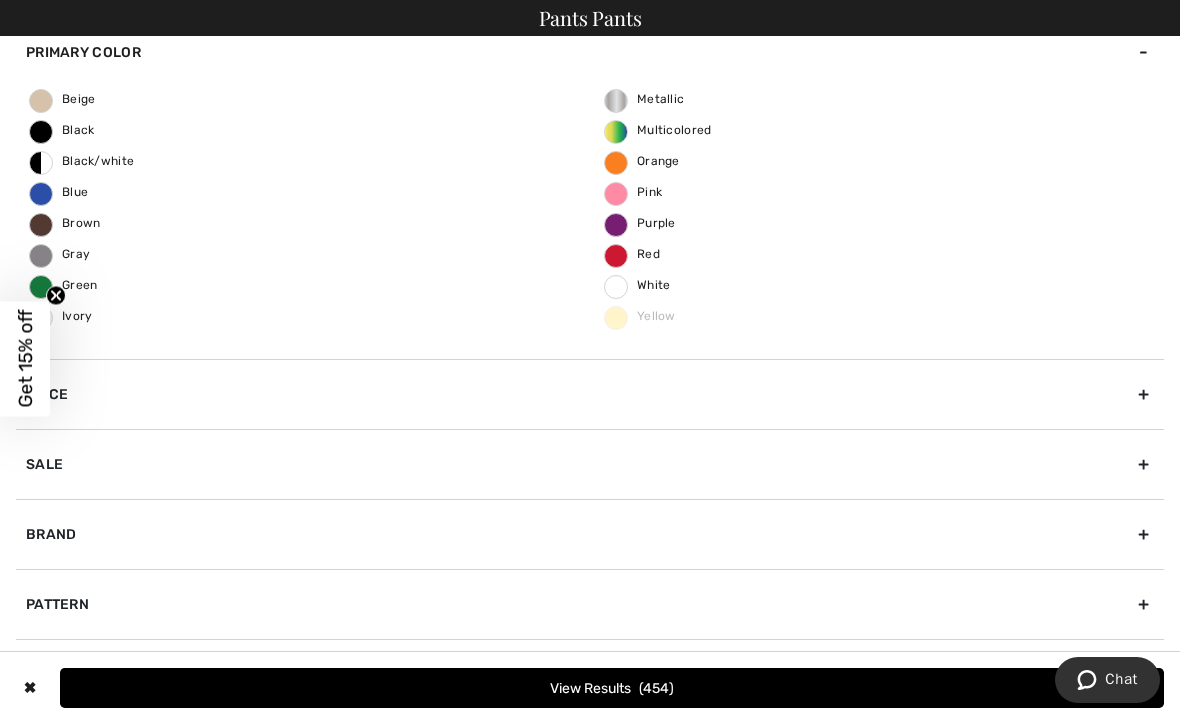 scroll, scrollTop: 87, scrollLeft: 0, axis: vertical 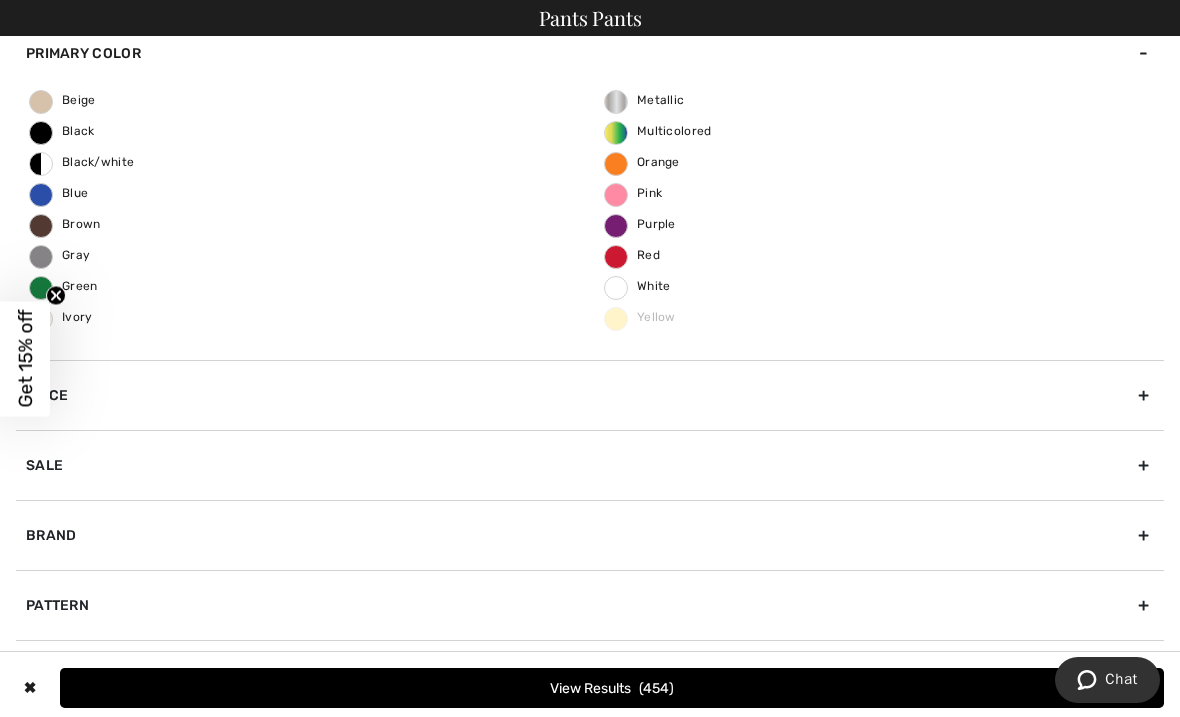 click on "Blue" at bounding box center [59, 193] 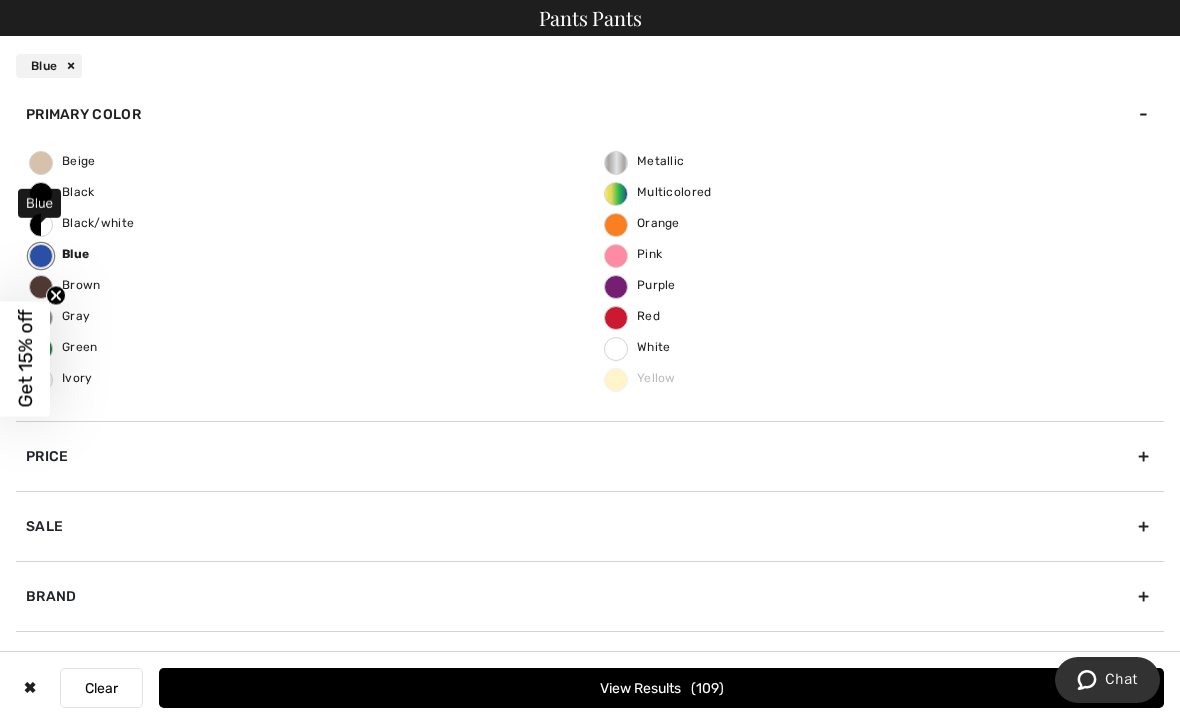 click on "View Results 109" at bounding box center [661, 688] 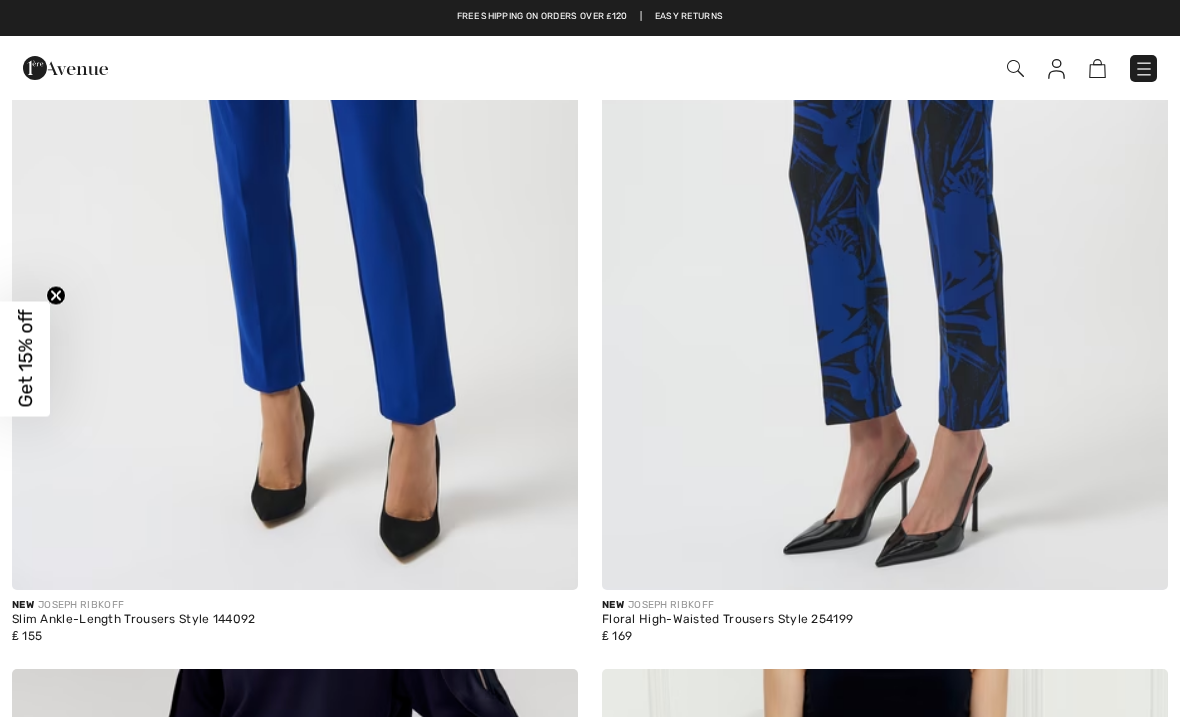 scroll, scrollTop: 0, scrollLeft: 0, axis: both 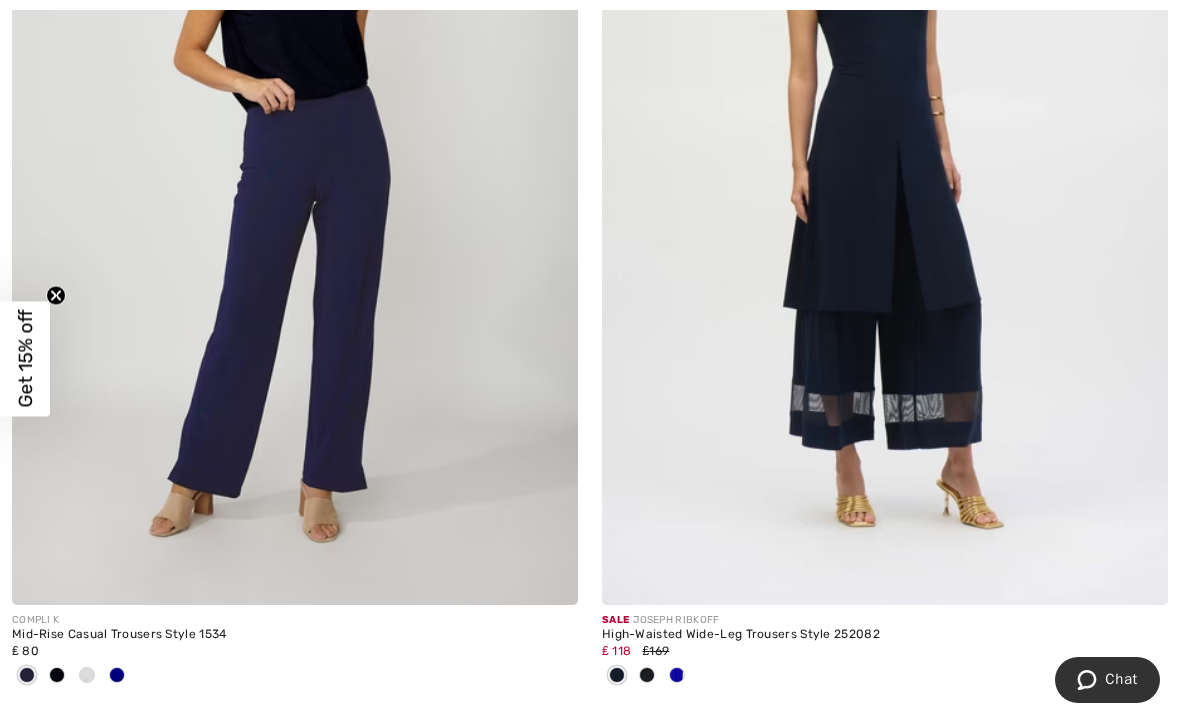 click on "High-Waisted Wide-Leg Trousers Style 252082" at bounding box center [885, 635] 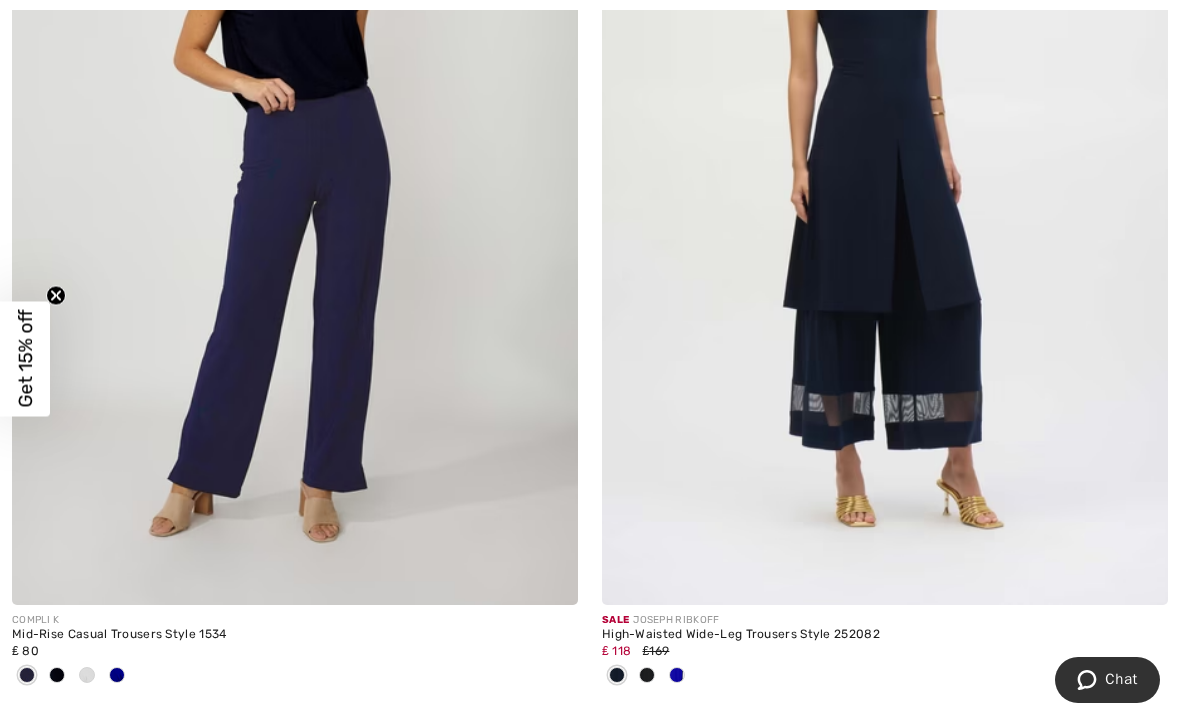 click on "Sale JOSEPH RIBKOFF" at bounding box center (885, 620) 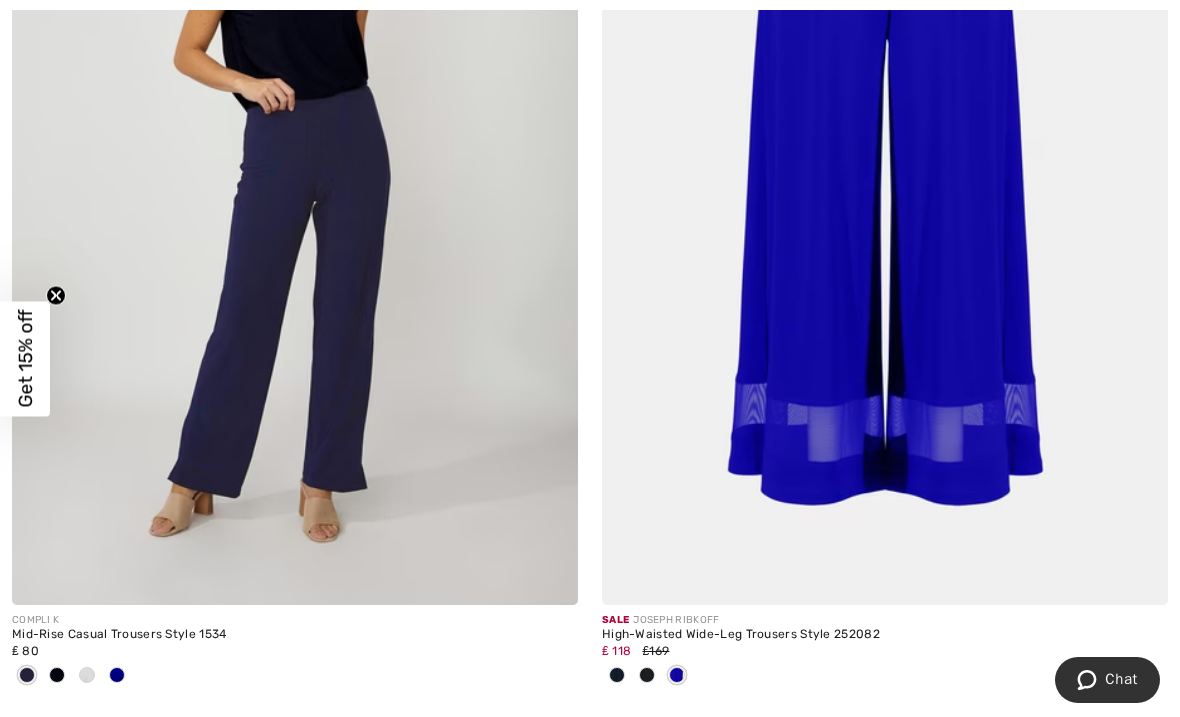 click on "High-Waisted Wide-Leg Trousers Style 252082" at bounding box center (885, 635) 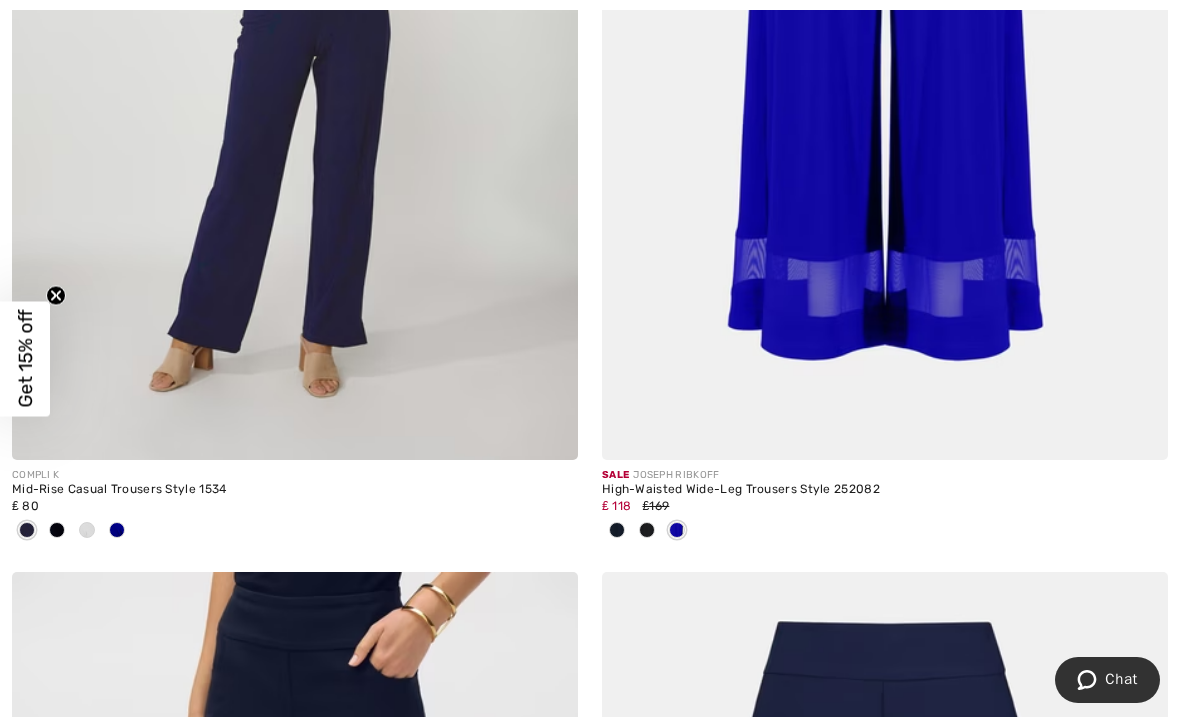scroll, scrollTop: 4668, scrollLeft: 0, axis: vertical 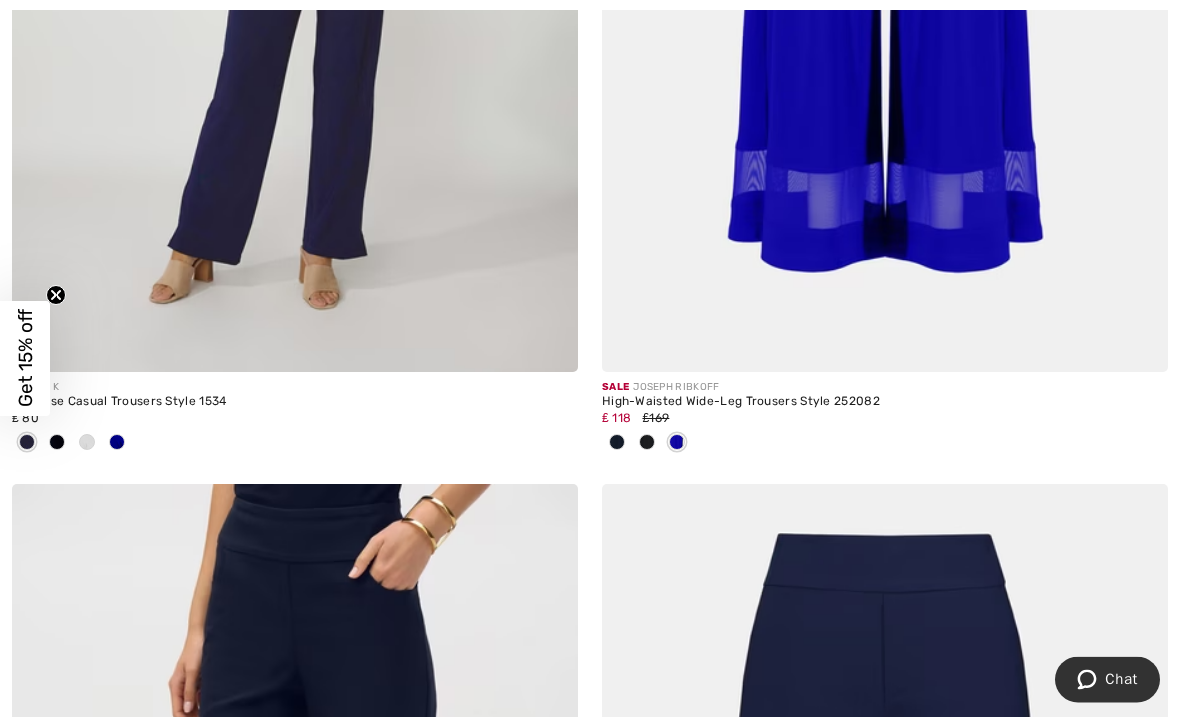click at bounding box center [647, 443] 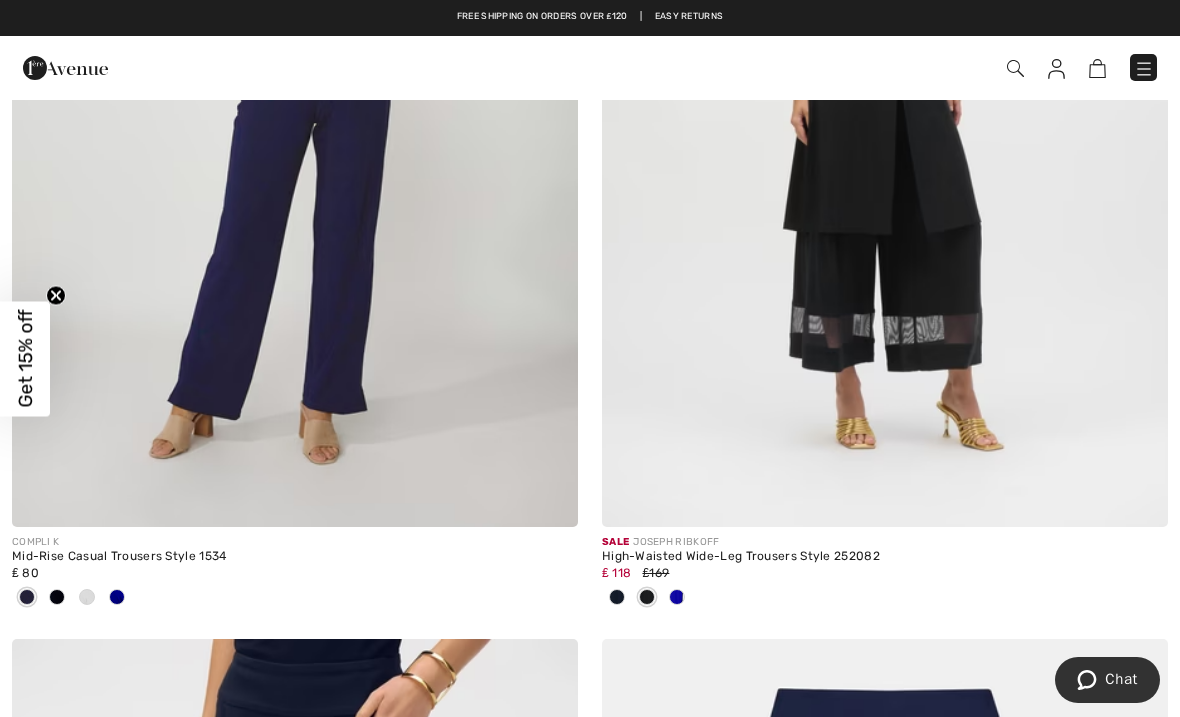 scroll, scrollTop: 4515, scrollLeft: 0, axis: vertical 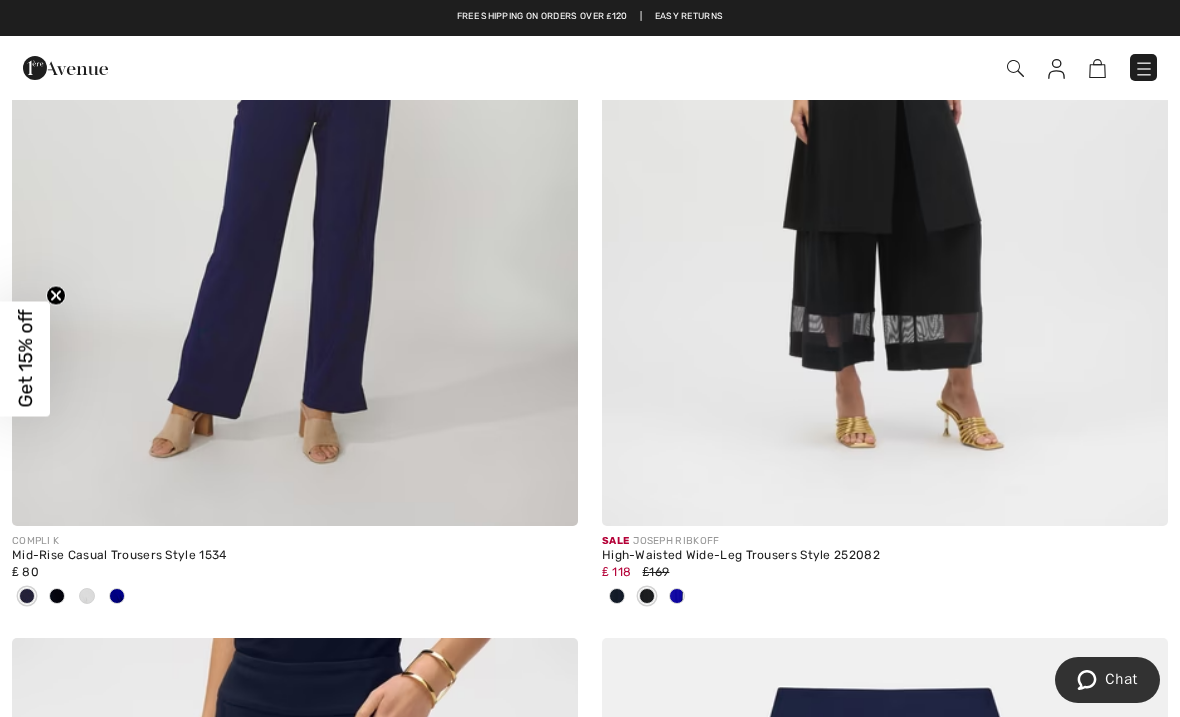 click at bounding box center (617, 596) 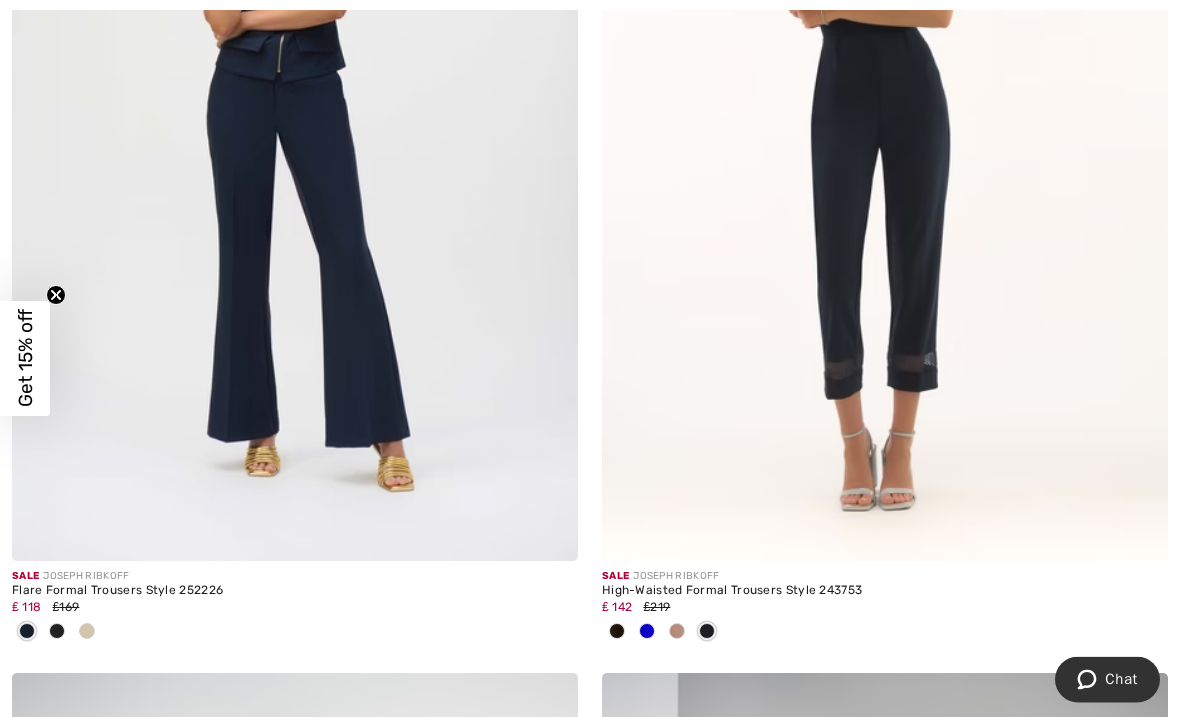 scroll, scrollTop: 13650, scrollLeft: 0, axis: vertical 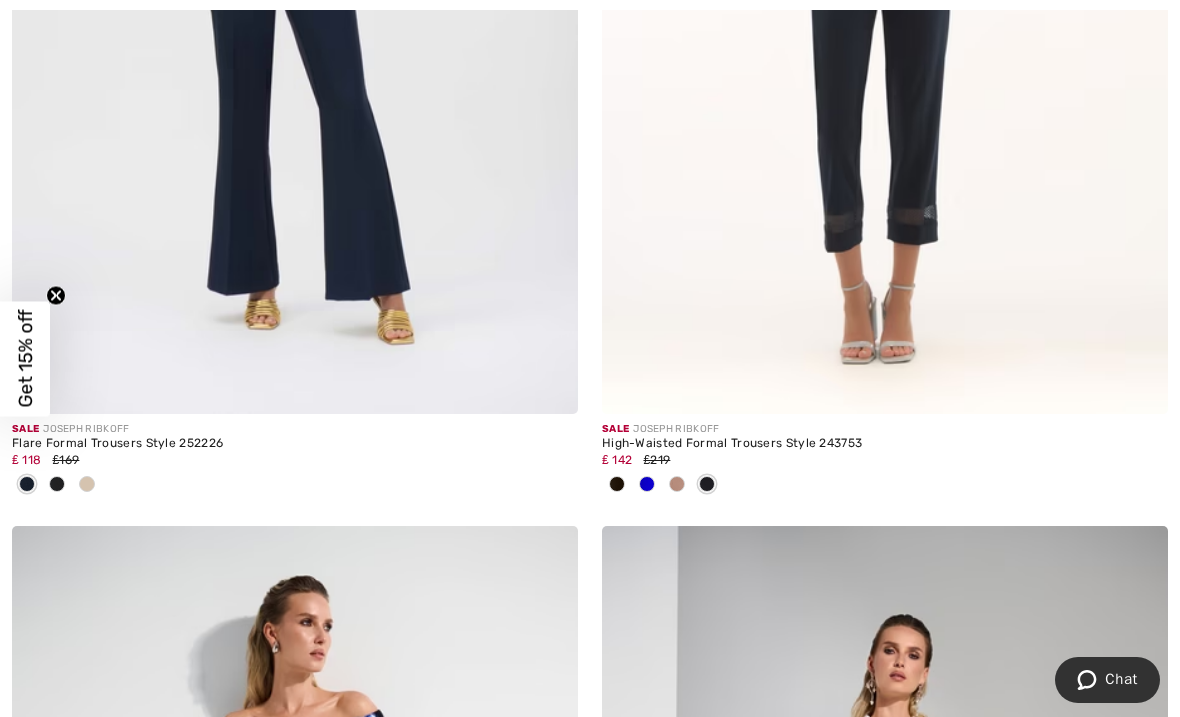 click on "High-Waisted Formal Trousers Style 243753" at bounding box center [885, 444] 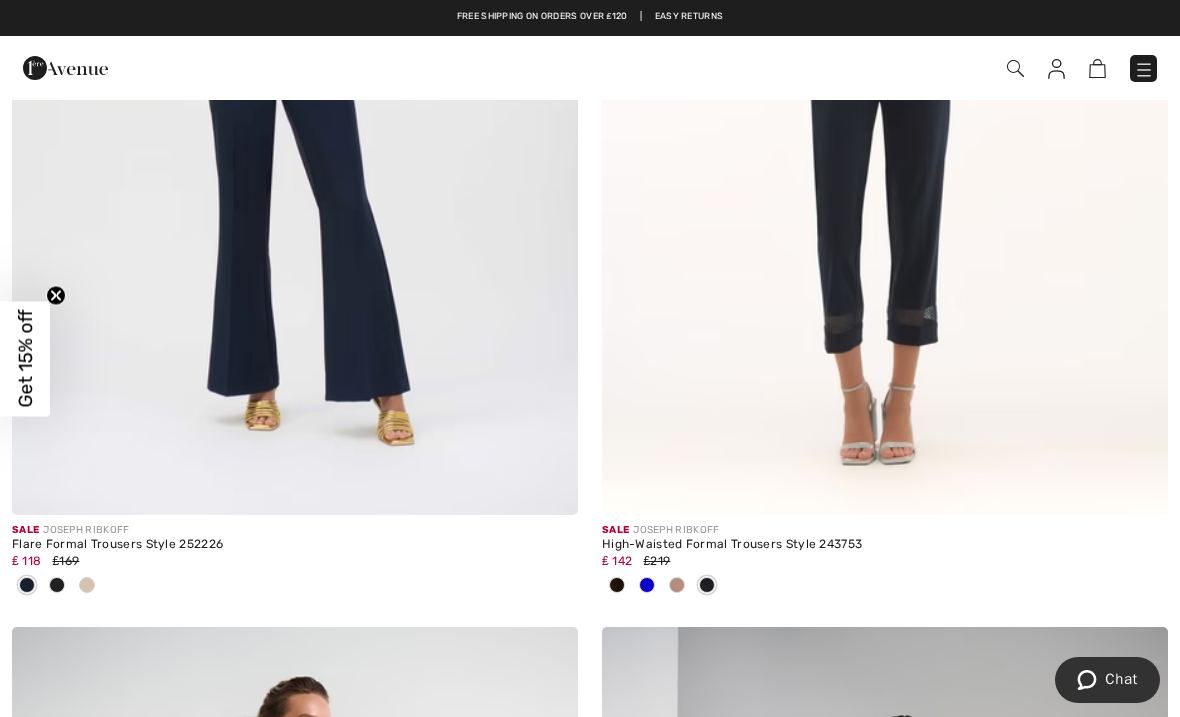 scroll, scrollTop: 13551, scrollLeft: 0, axis: vertical 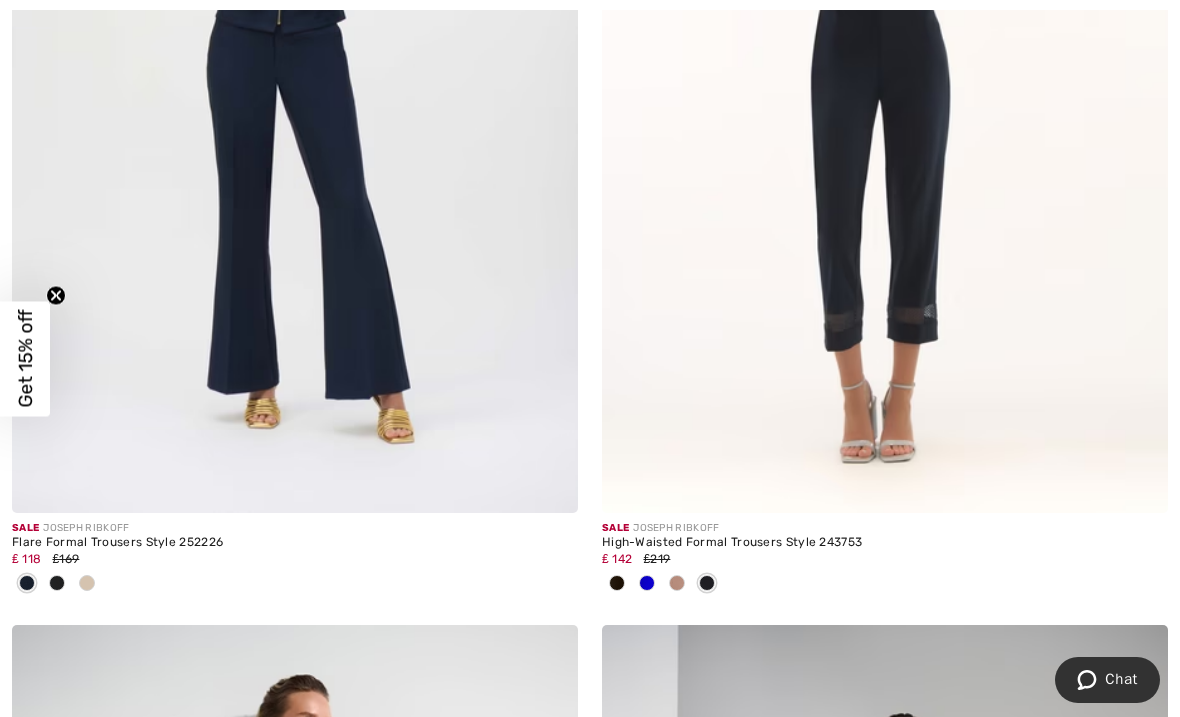 click on "High-Waisted Formal Trousers Style 243753" at bounding box center [885, 543] 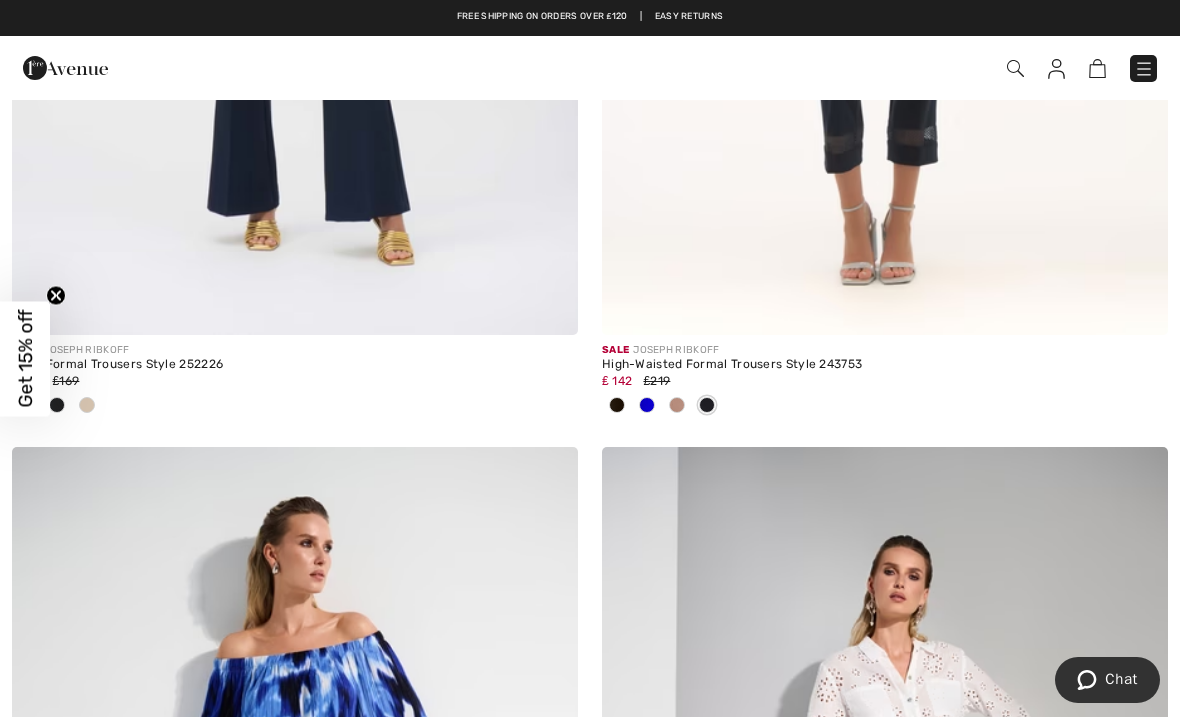 scroll, scrollTop: 13730, scrollLeft: 0, axis: vertical 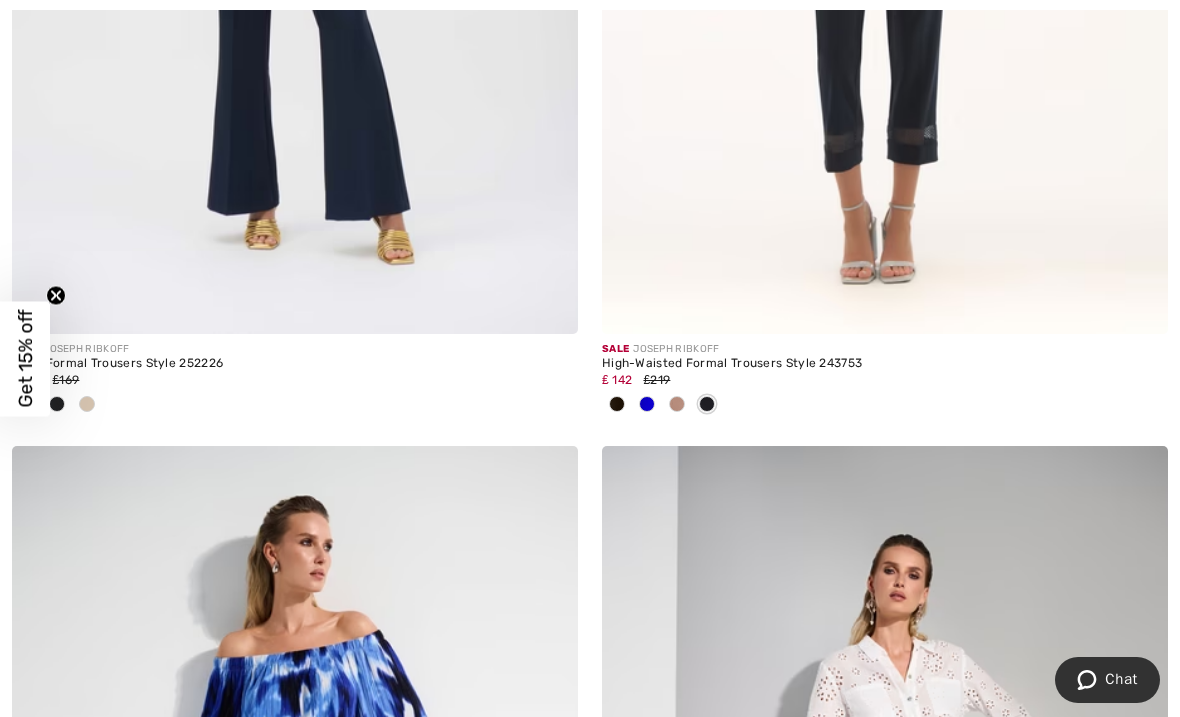 click at bounding box center [885, -91] 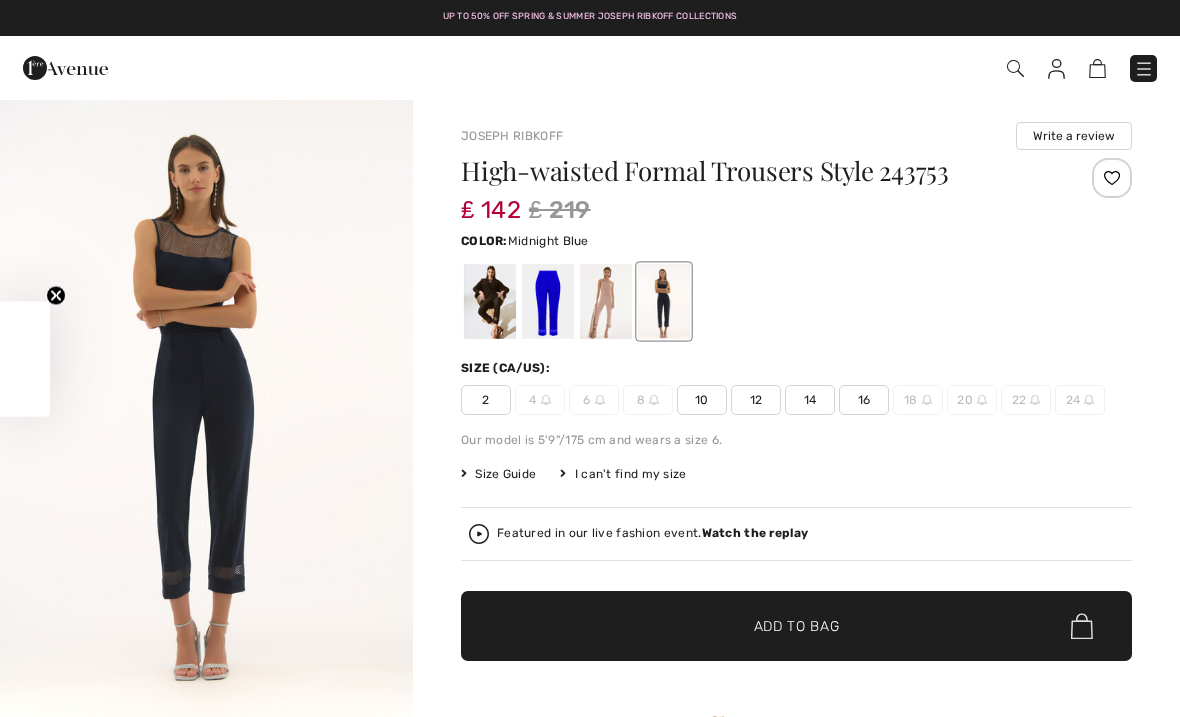 scroll, scrollTop: 0, scrollLeft: 0, axis: both 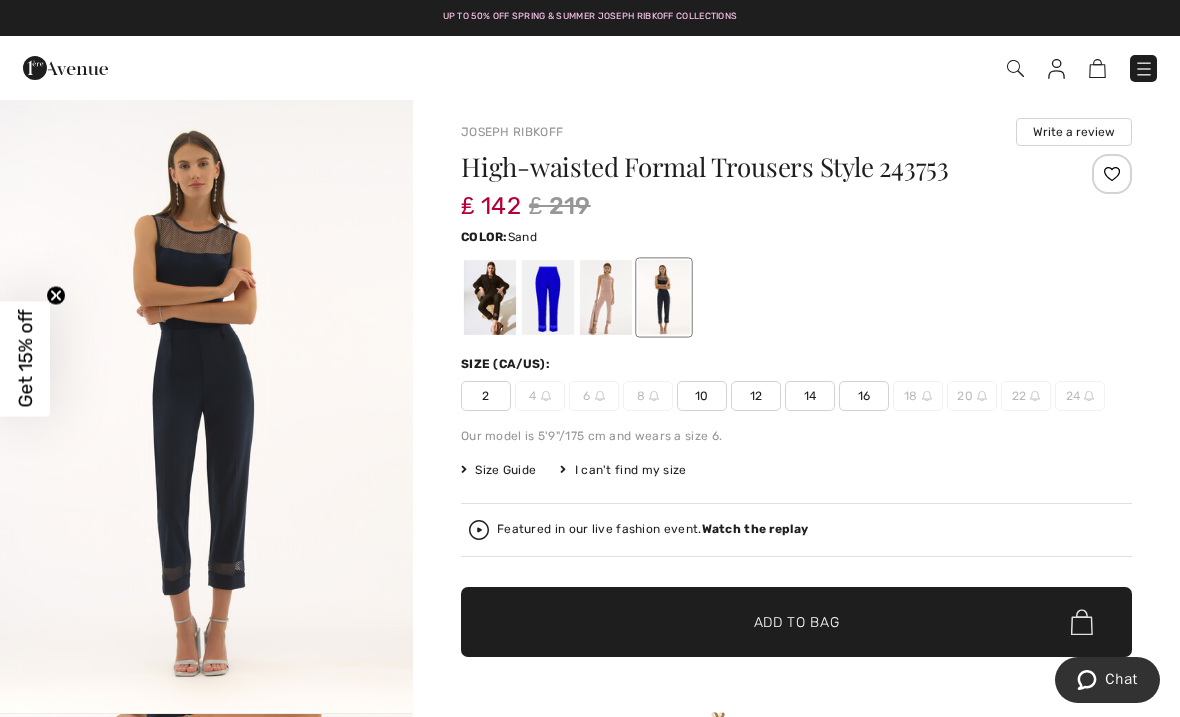 click at bounding box center (606, 297) 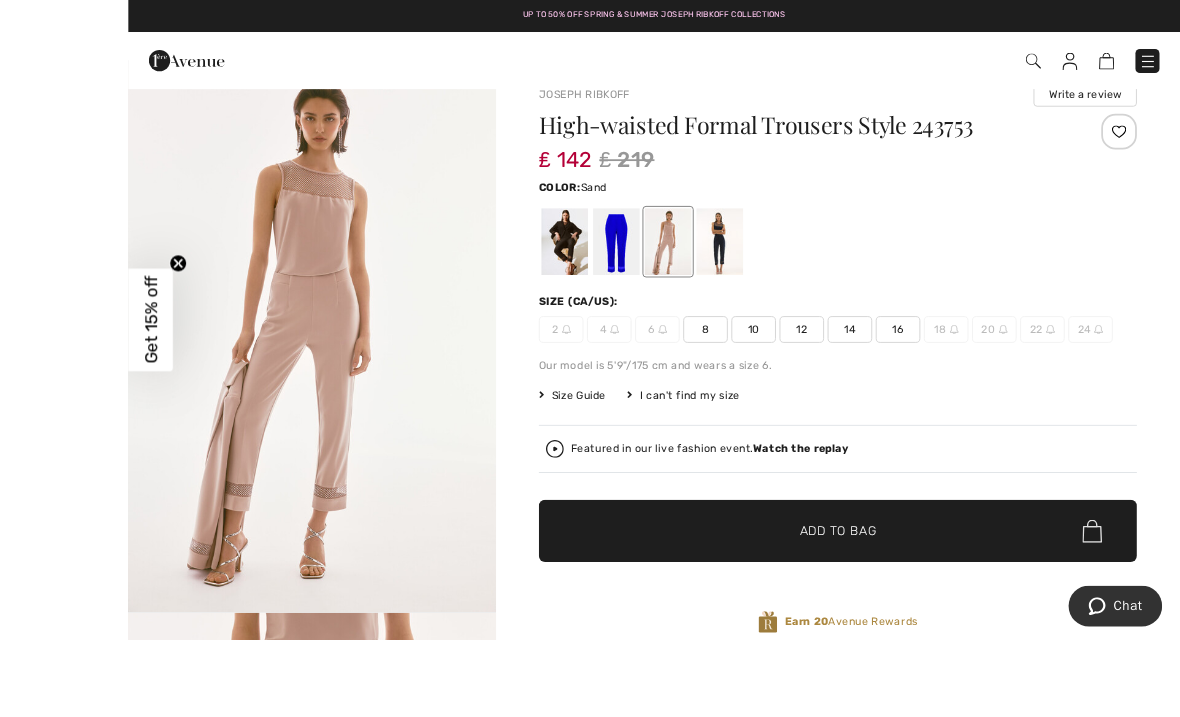 scroll, scrollTop: 61, scrollLeft: 0, axis: vertical 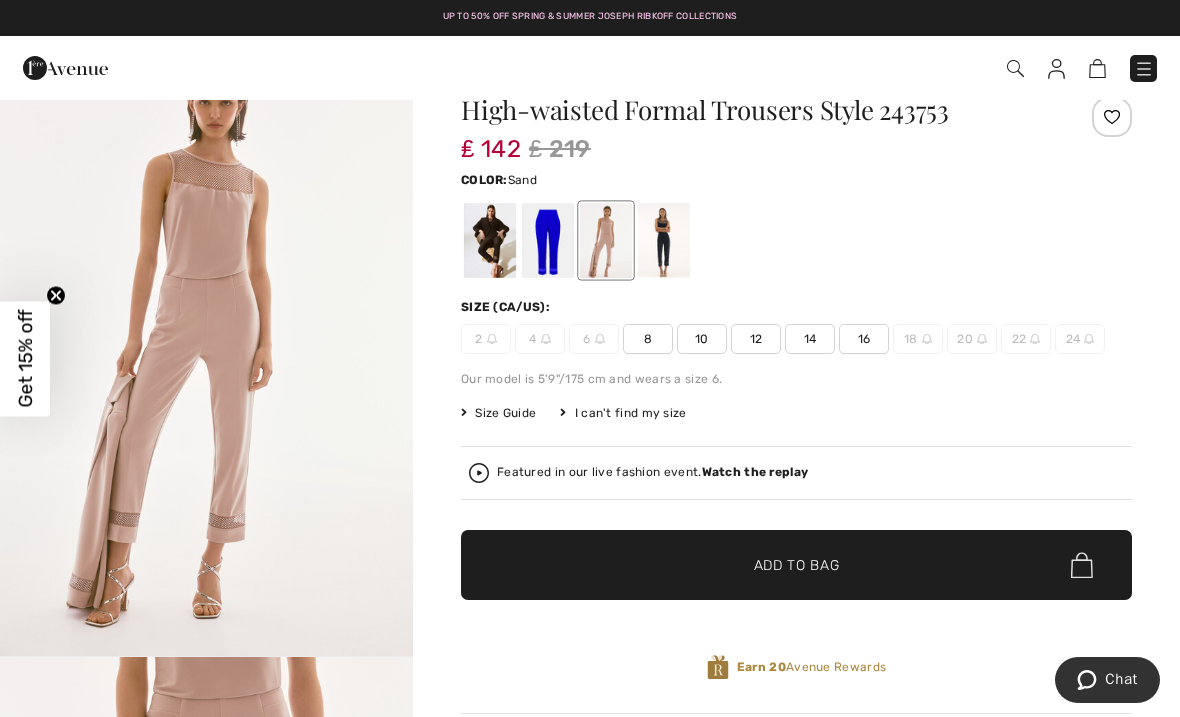 click at bounding box center (548, 240) 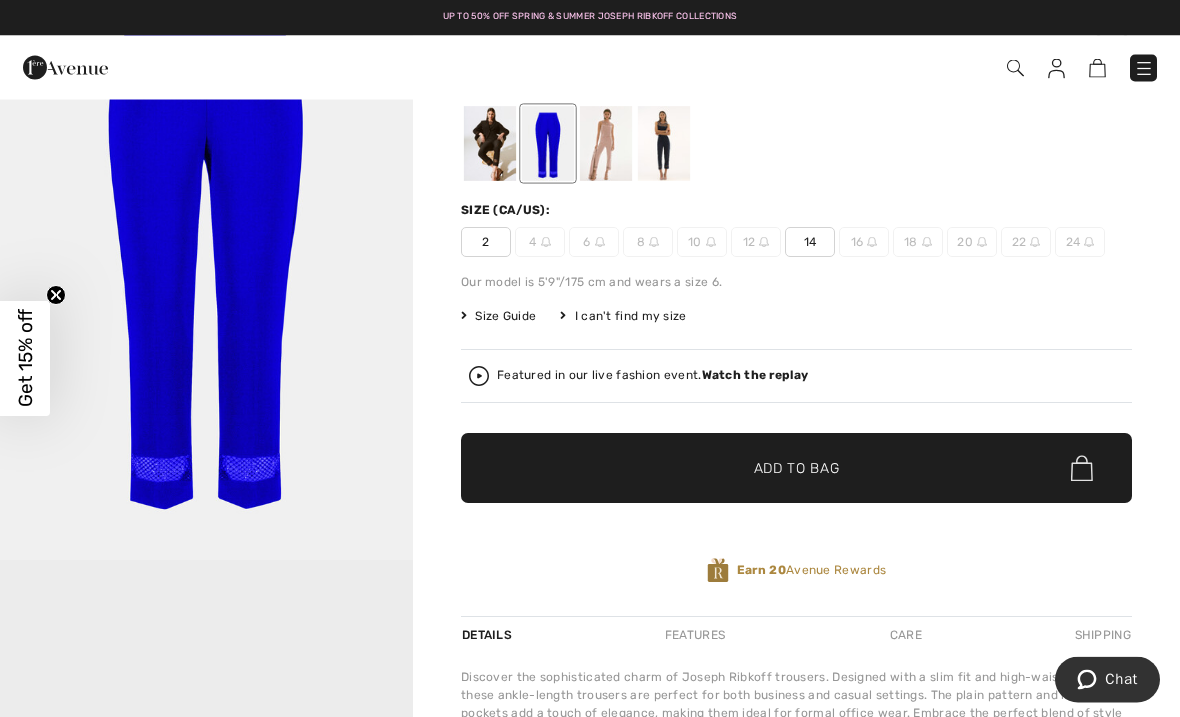 scroll, scrollTop: 158, scrollLeft: 0, axis: vertical 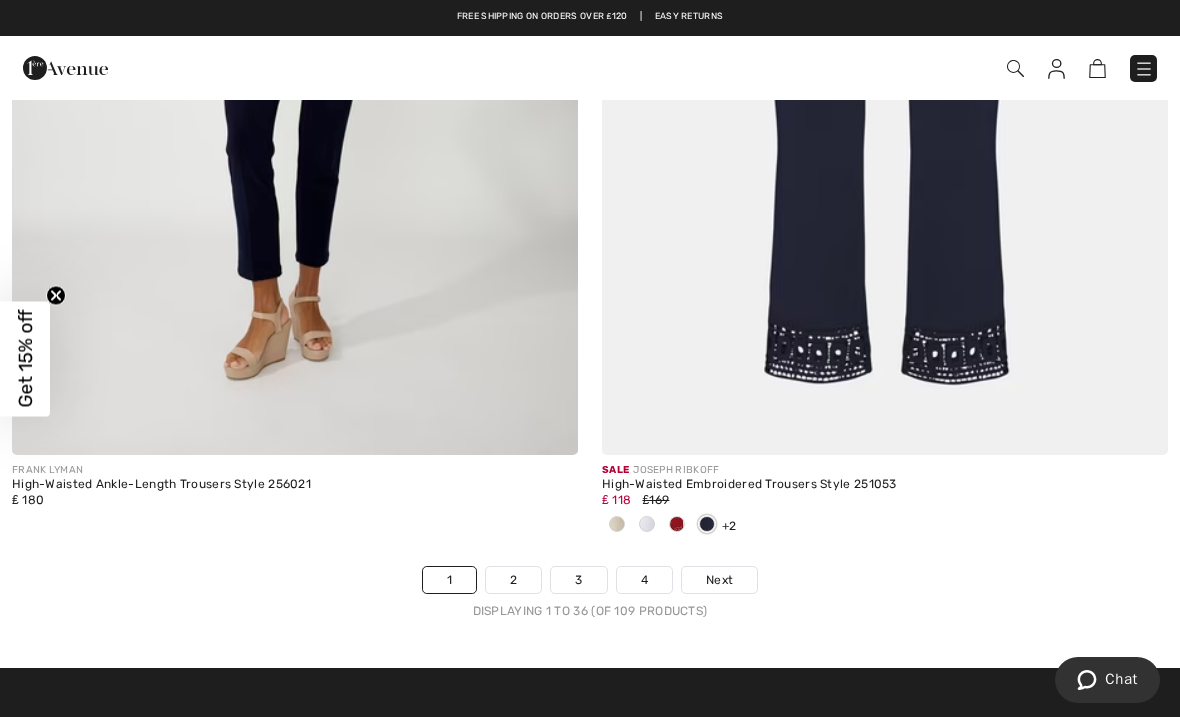 click on "2" at bounding box center [513, 580] 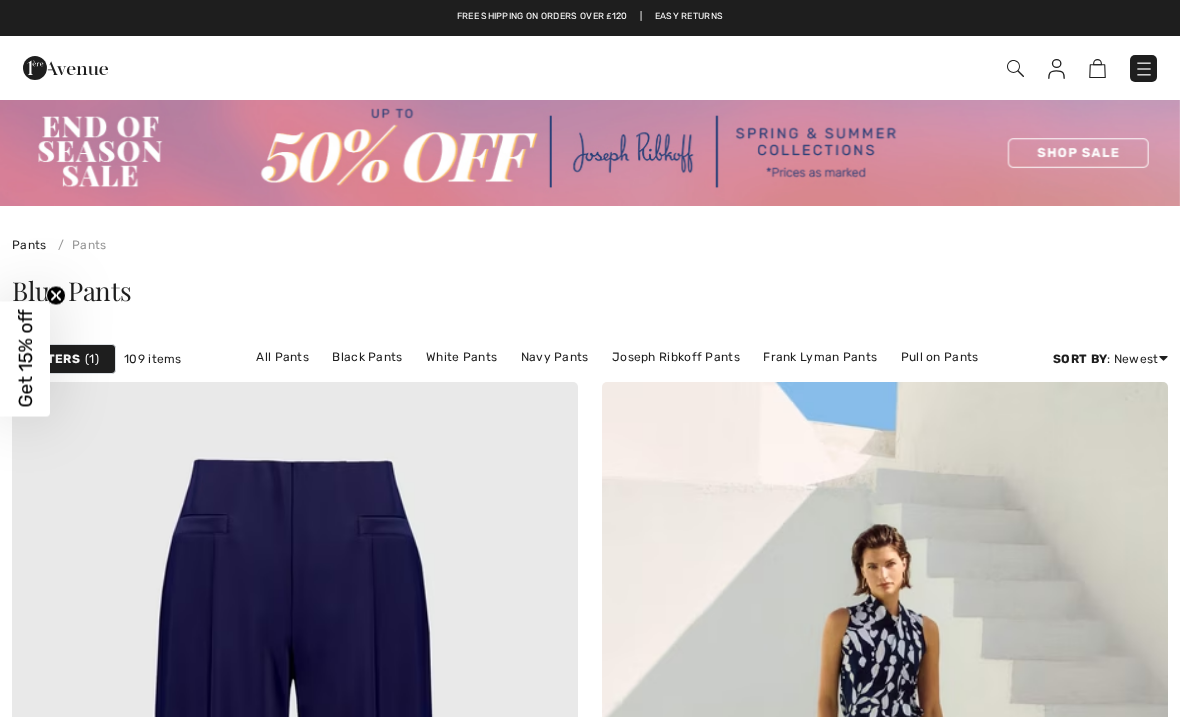 scroll, scrollTop: 402, scrollLeft: 0, axis: vertical 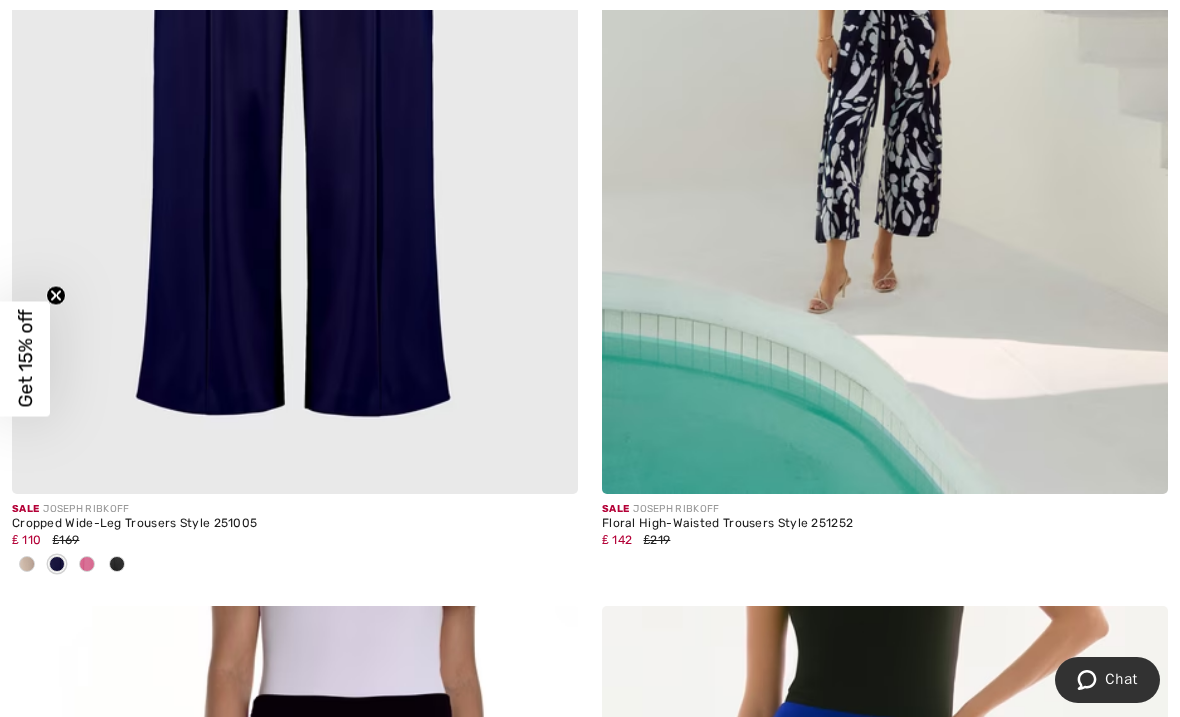 click on "₤219" at bounding box center (657, 540) 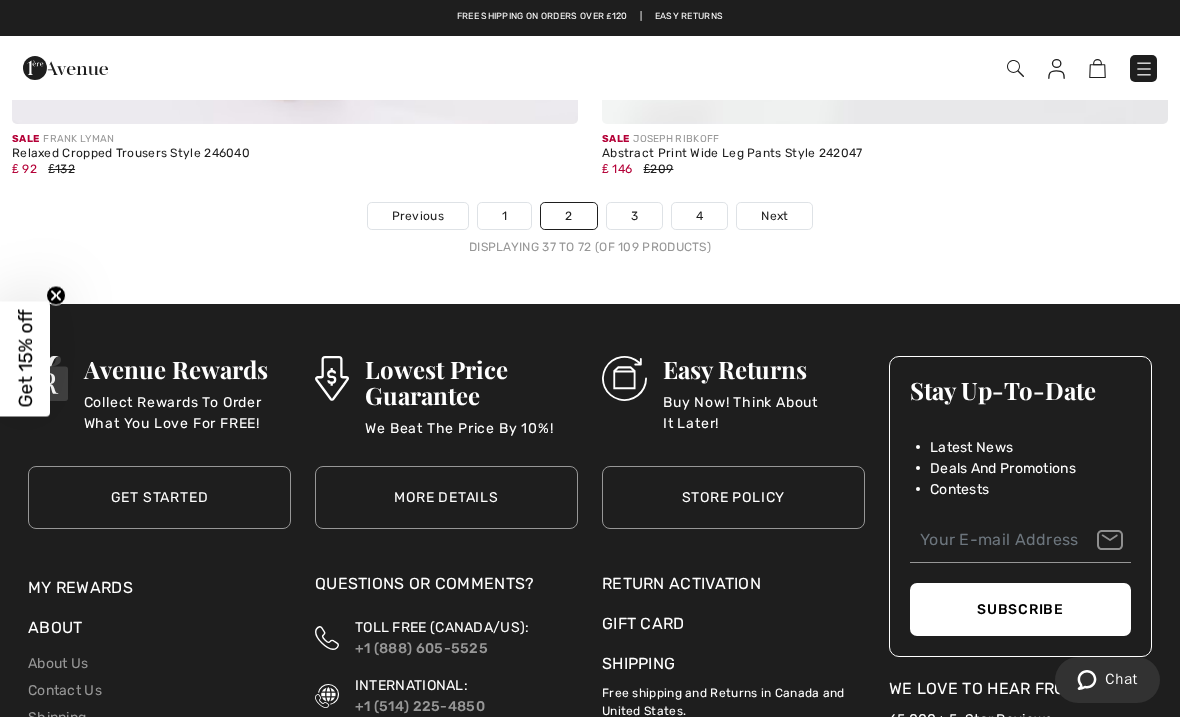 scroll, scrollTop: 17849, scrollLeft: 0, axis: vertical 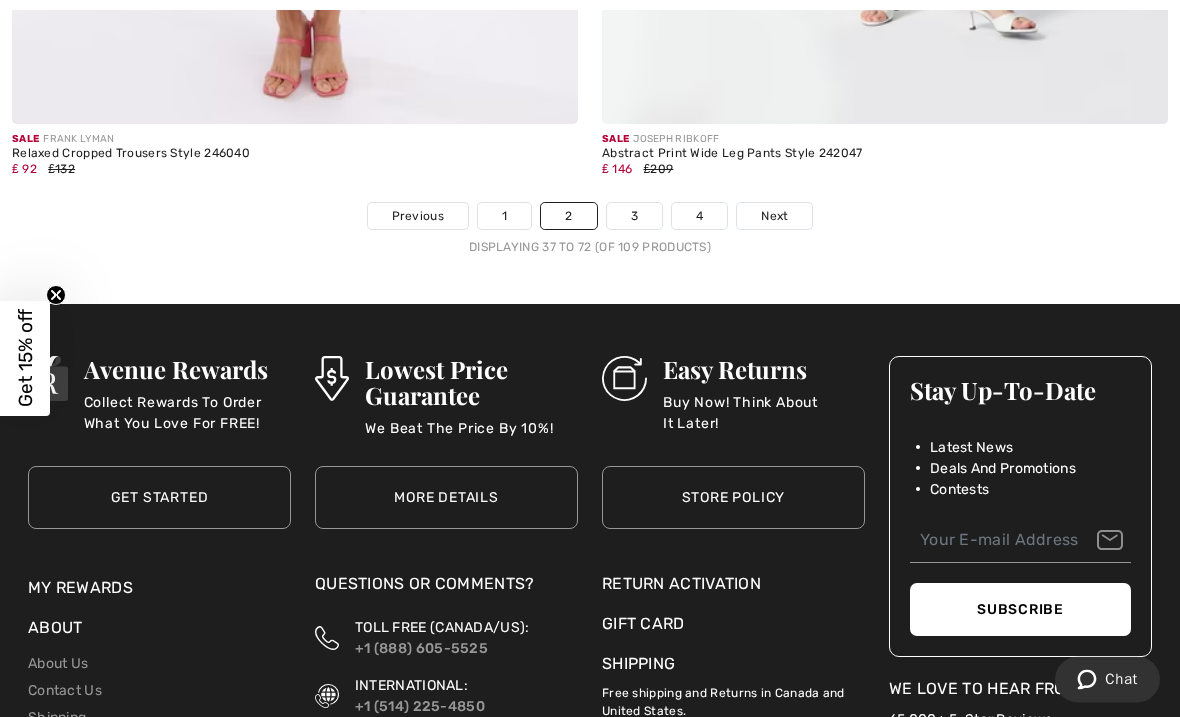 click on "3" at bounding box center (634, 217) 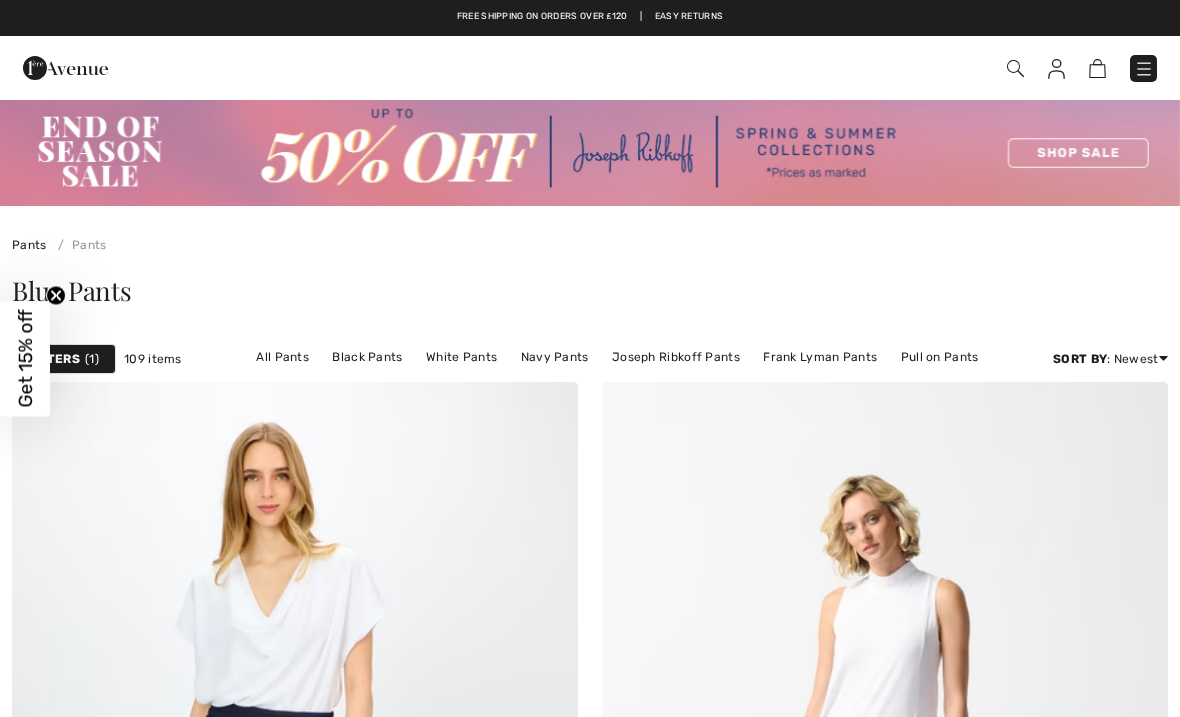 scroll, scrollTop: 0, scrollLeft: 0, axis: both 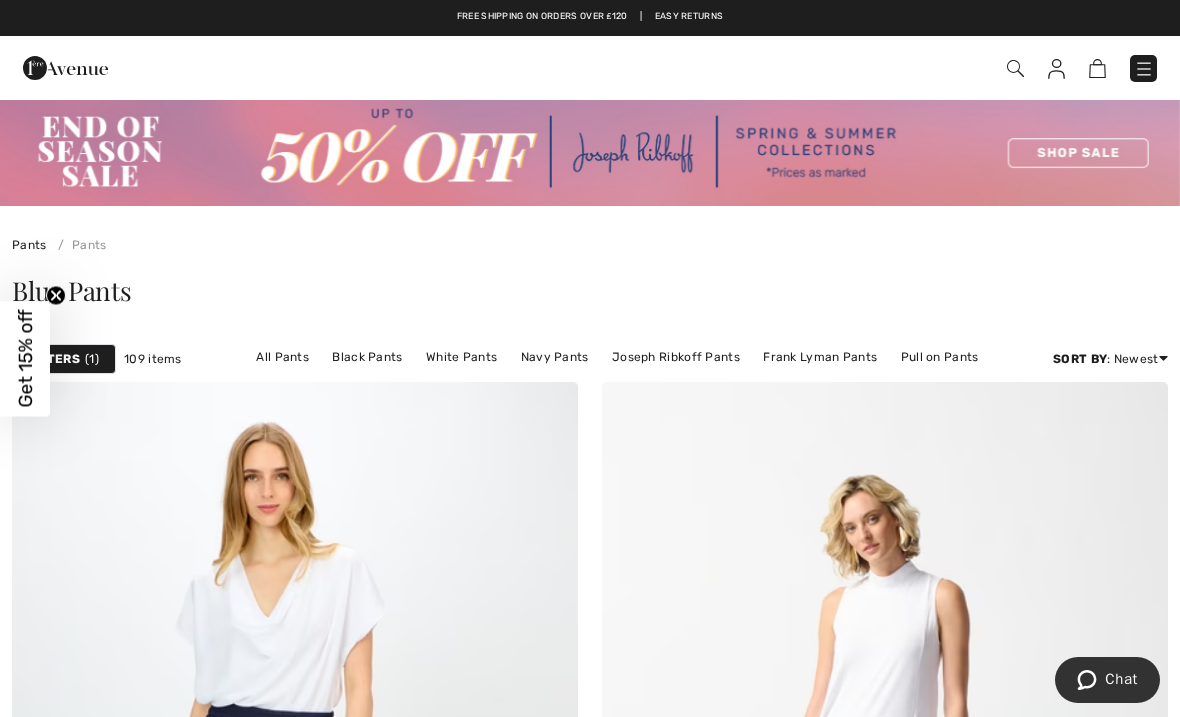 click at bounding box center (832, 68) 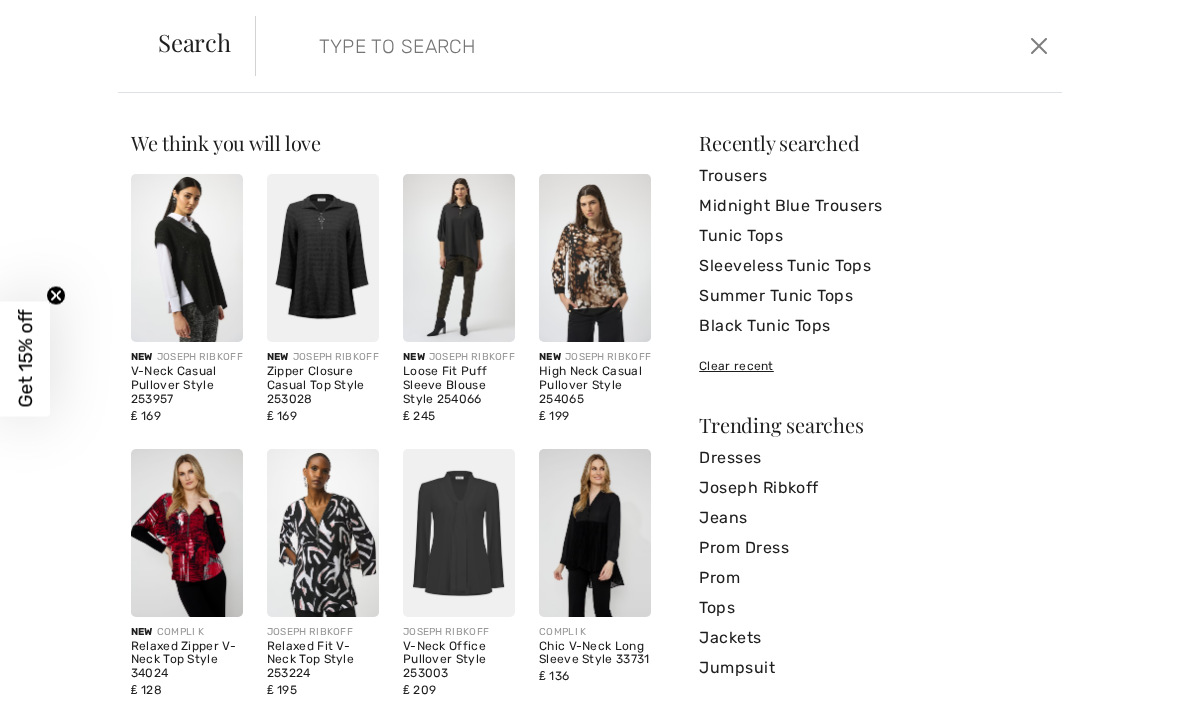 click on "Sleeveless Tunic Tops" at bounding box center [874, 266] 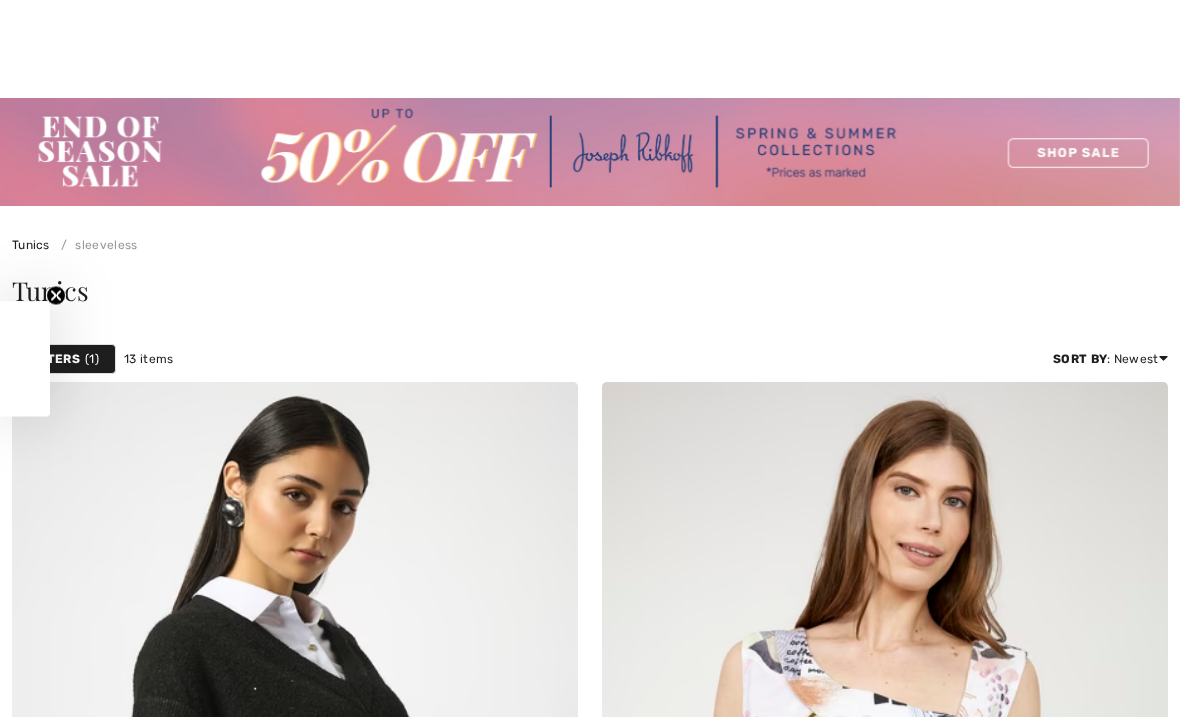 scroll, scrollTop: 519, scrollLeft: 0, axis: vertical 